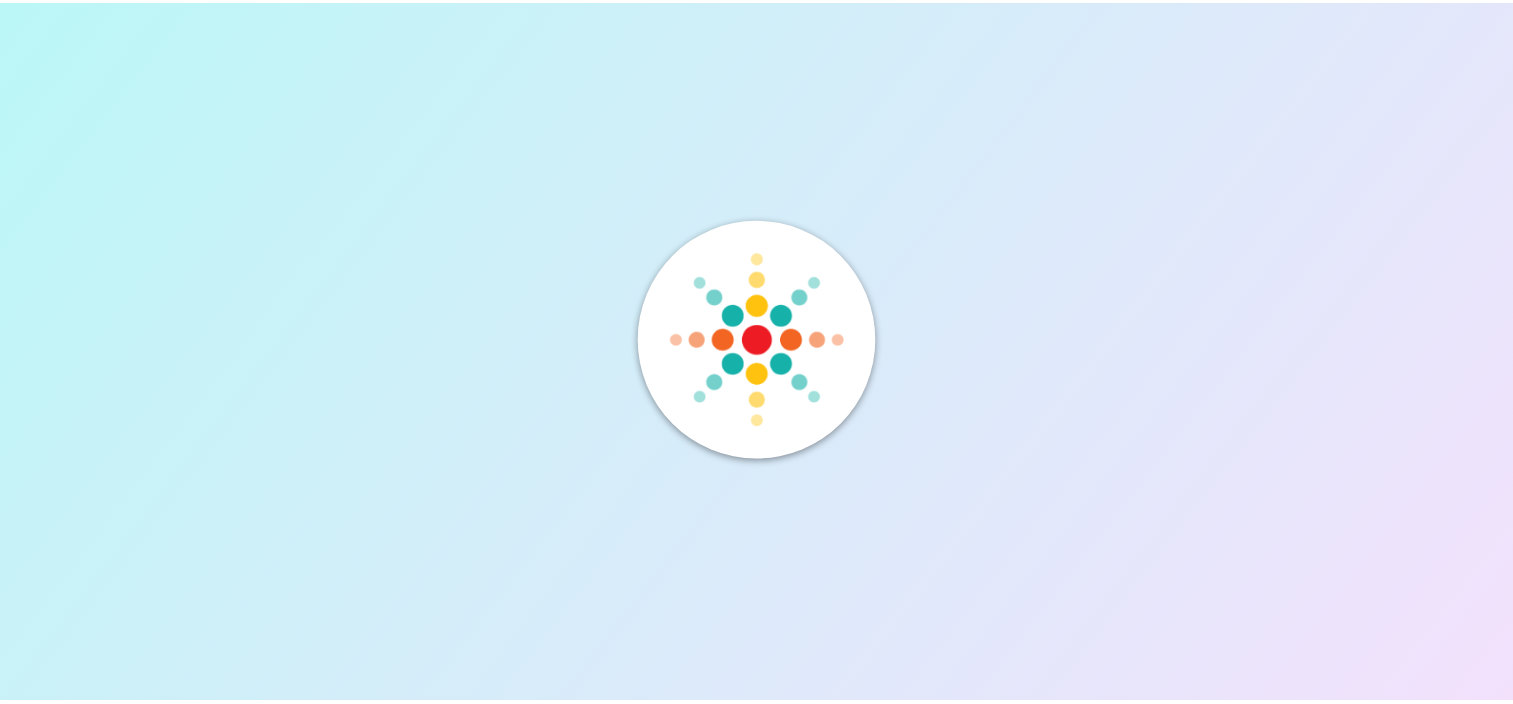scroll, scrollTop: 0, scrollLeft: 0, axis: both 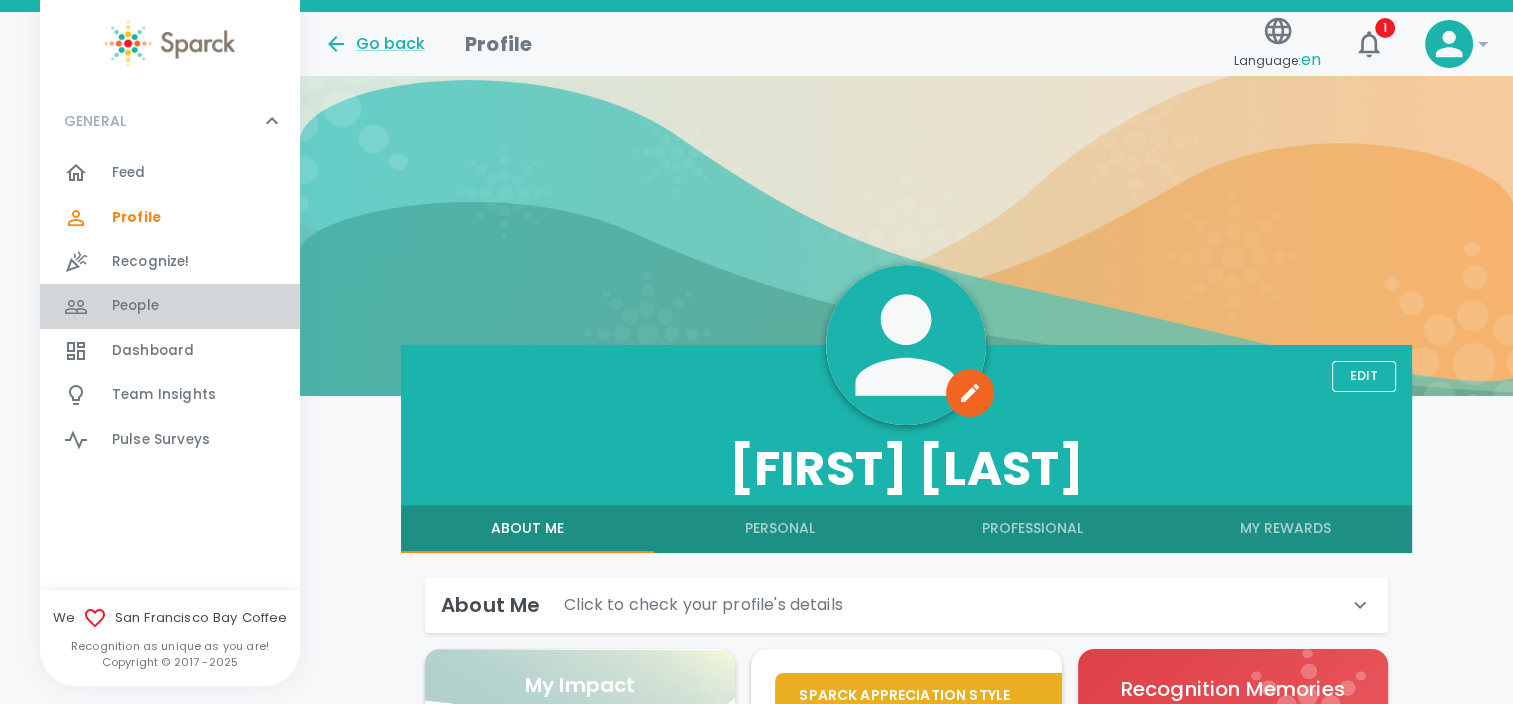 click on "People" at bounding box center (135, 306) 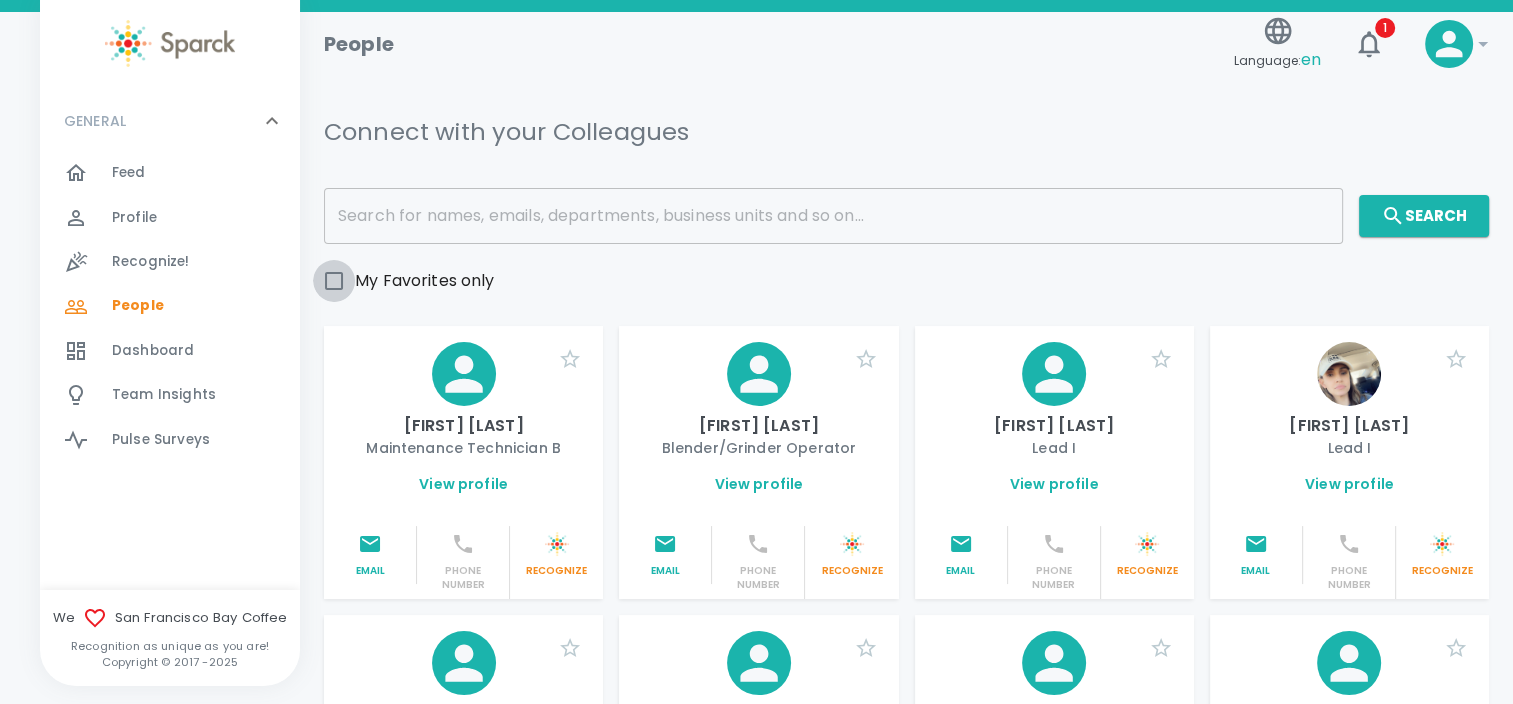 click on "My Favorites only" at bounding box center (334, 281) 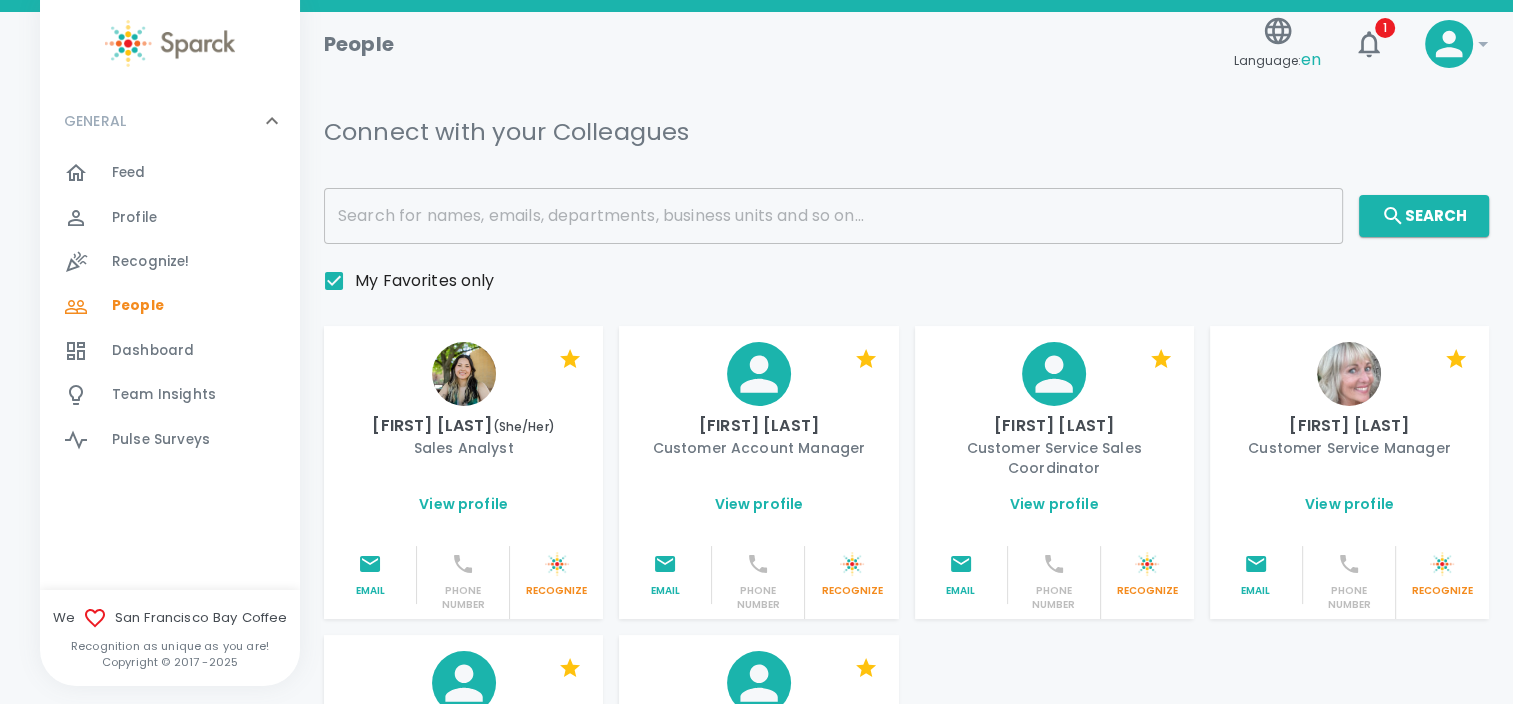 click at bounding box center [464, 374] 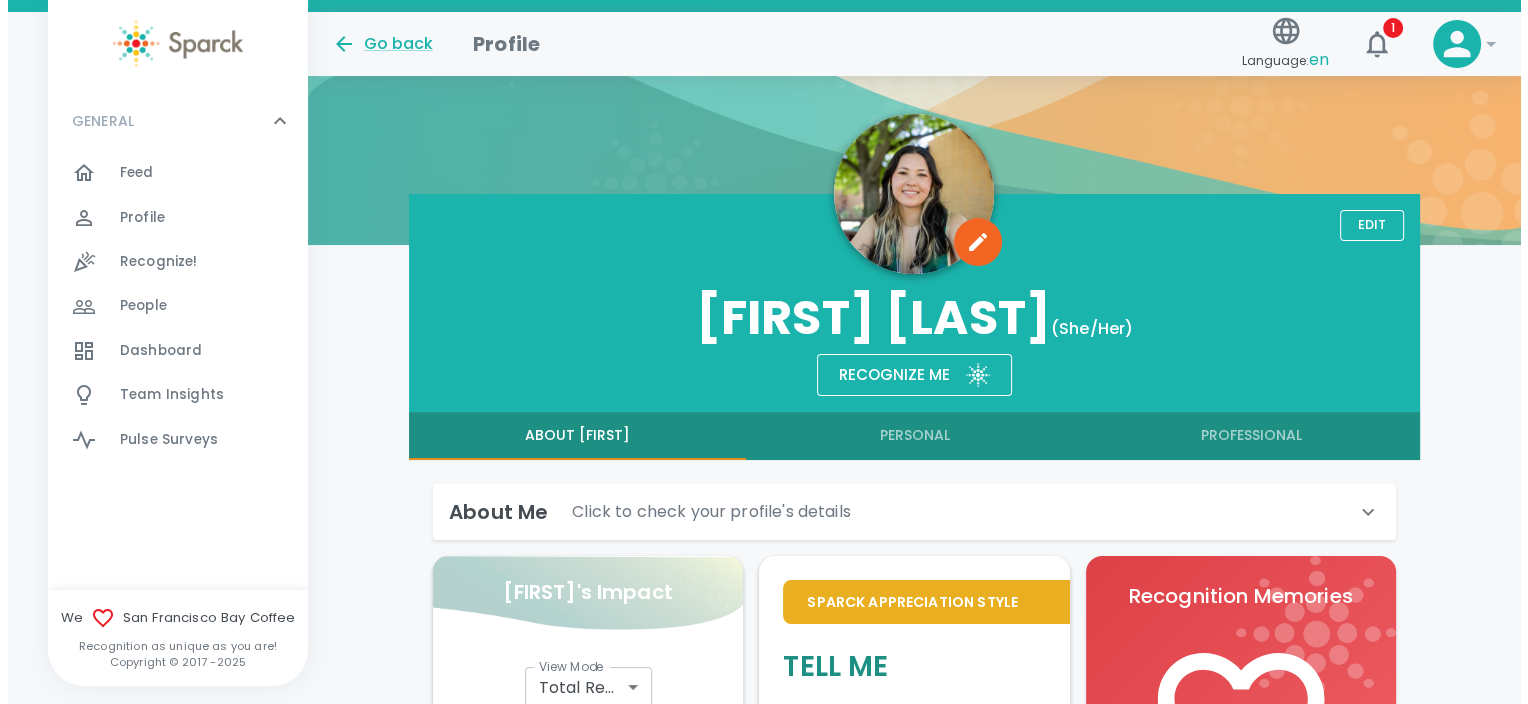 scroll, scrollTop: 148, scrollLeft: 0, axis: vertical 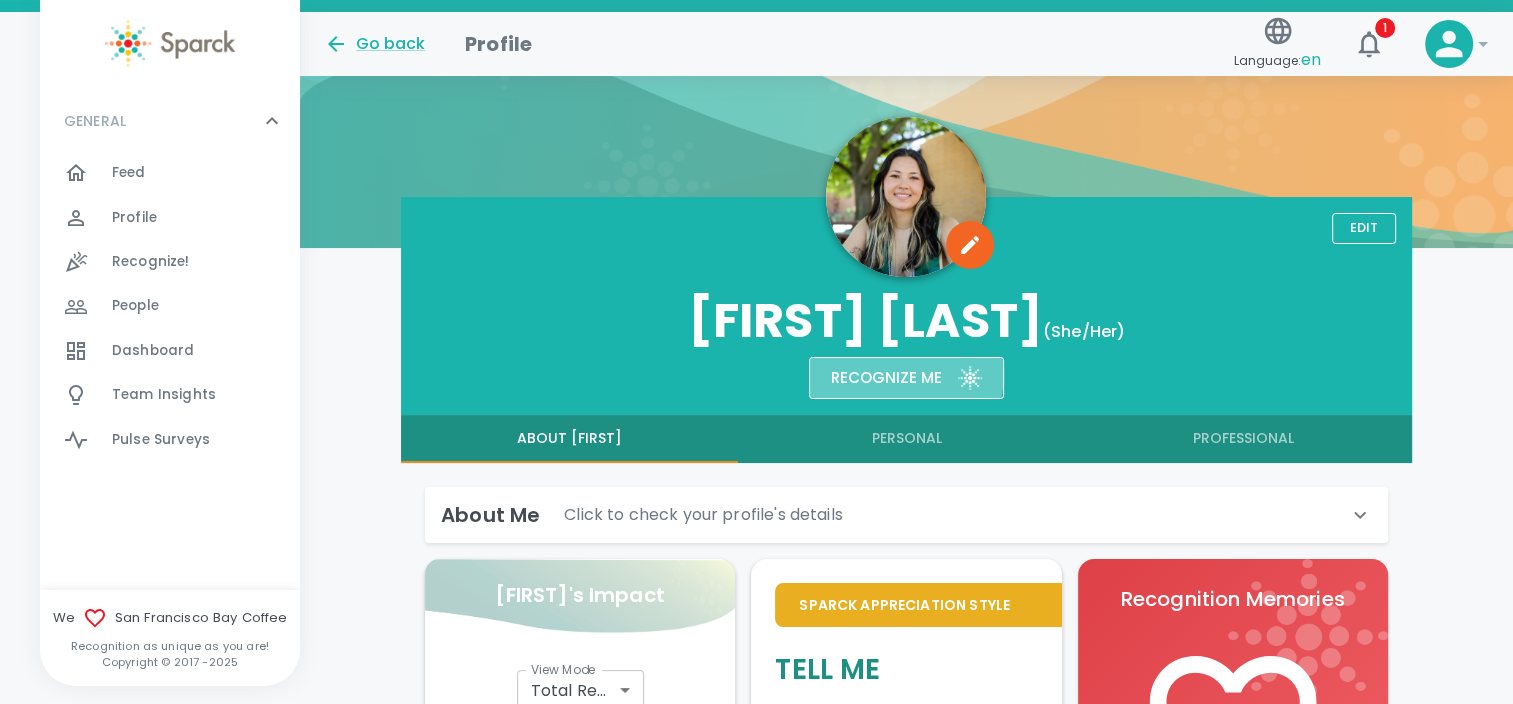click on "Recognize me" at bounding box center [878, 370] 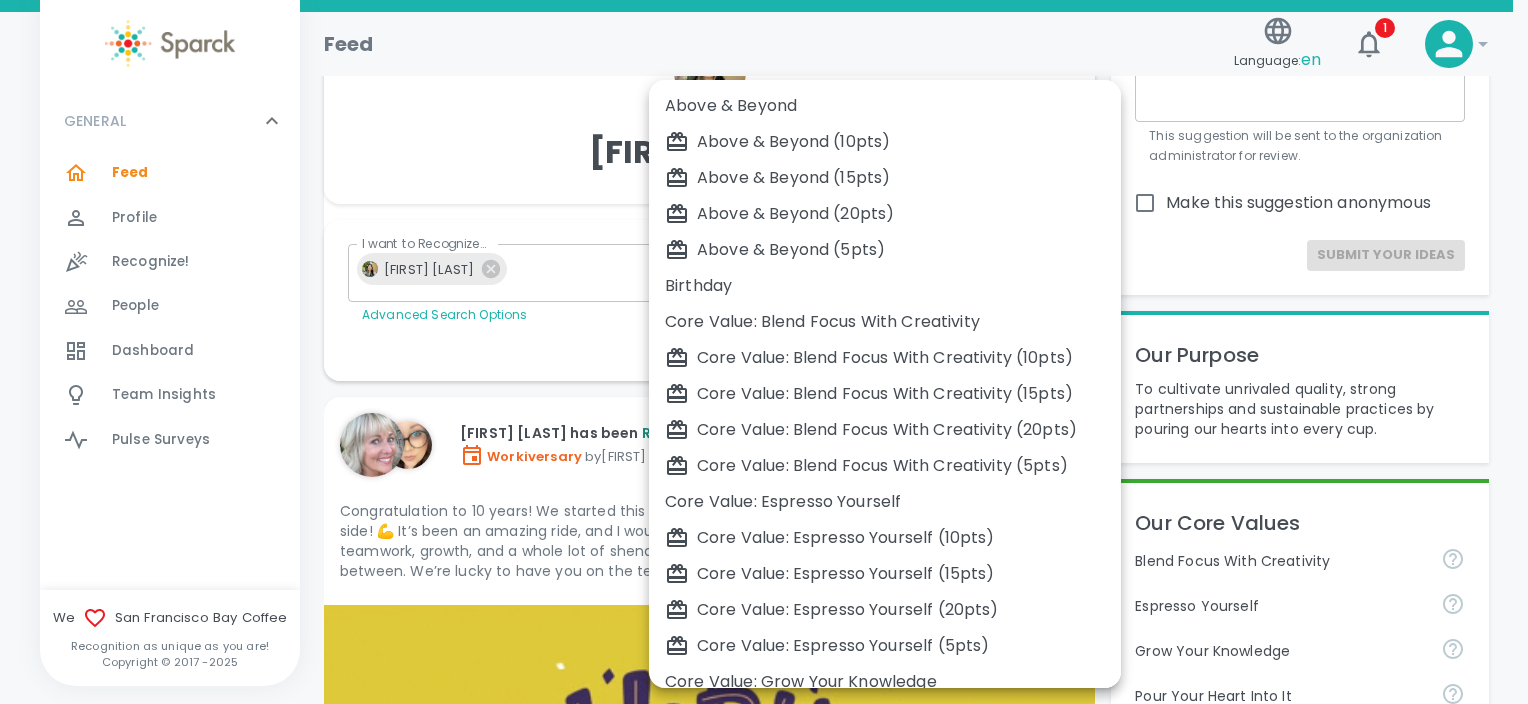 click on "Skip Navigation Feed Language:  en 1 ! GENERAL 0 Feed 0 Profile 0 Recognize! 0 People 0 Dashboard 0 Team Insights 0 Pulse Surveys 0 We     San Francisco Bay Coffee  Recognition as unique as you are! Copyright © 2017 -  2025 Feed Recognize! [FIRST] [LAST] I want to Recognize... [FIRST] [LAST] I want to Recognize... Advanced Search Options What are we celebrating? ​ What are we celebrating? Personalize Your Recognition  ("Sparck")   Add GIF Add Image/Video Add Card Make This Private Send [FIRST] [LAST]   has been   Recognized!   Workiversary   by  [FIRST] [LAST]  •     today at [TIME] Congratulation to 10 years! We started this journey together, and we’re still here—kicking butt side by side! 💪
It’s been an amazing ride, and I wouldn’t want to share it with anyone else. Cheers to teamwork, growth, and a whole lot of shenanigans, we’ve shared tears, laughs, and everything in between. We’re lucky to have you on the team—here’s to many more successful years ahead! 🙌 [FIRST] [LAST] and [FIRST] [LAST]   Like" at bounding box center (764, 8768) 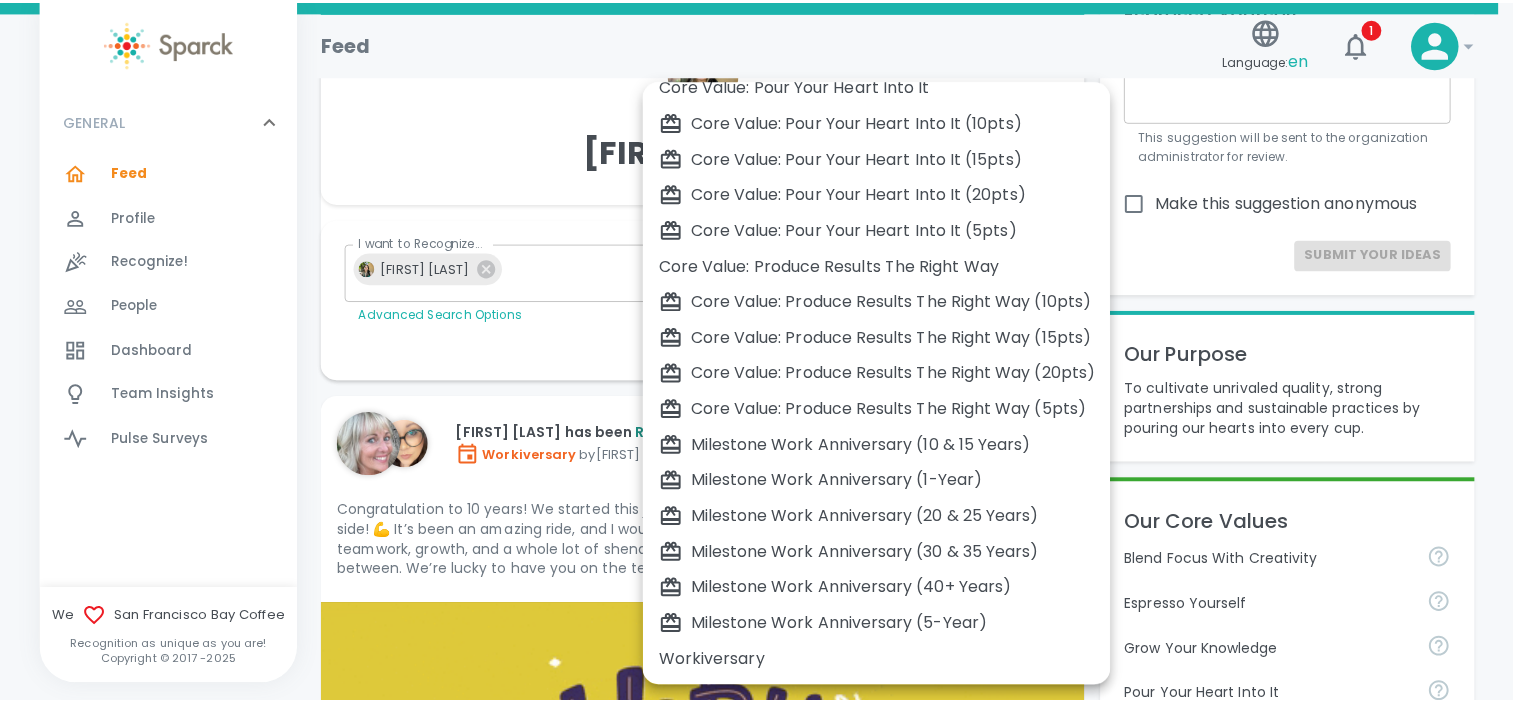 scroll, scrollTop: 84, scrollLeft: 0, axis: vertical 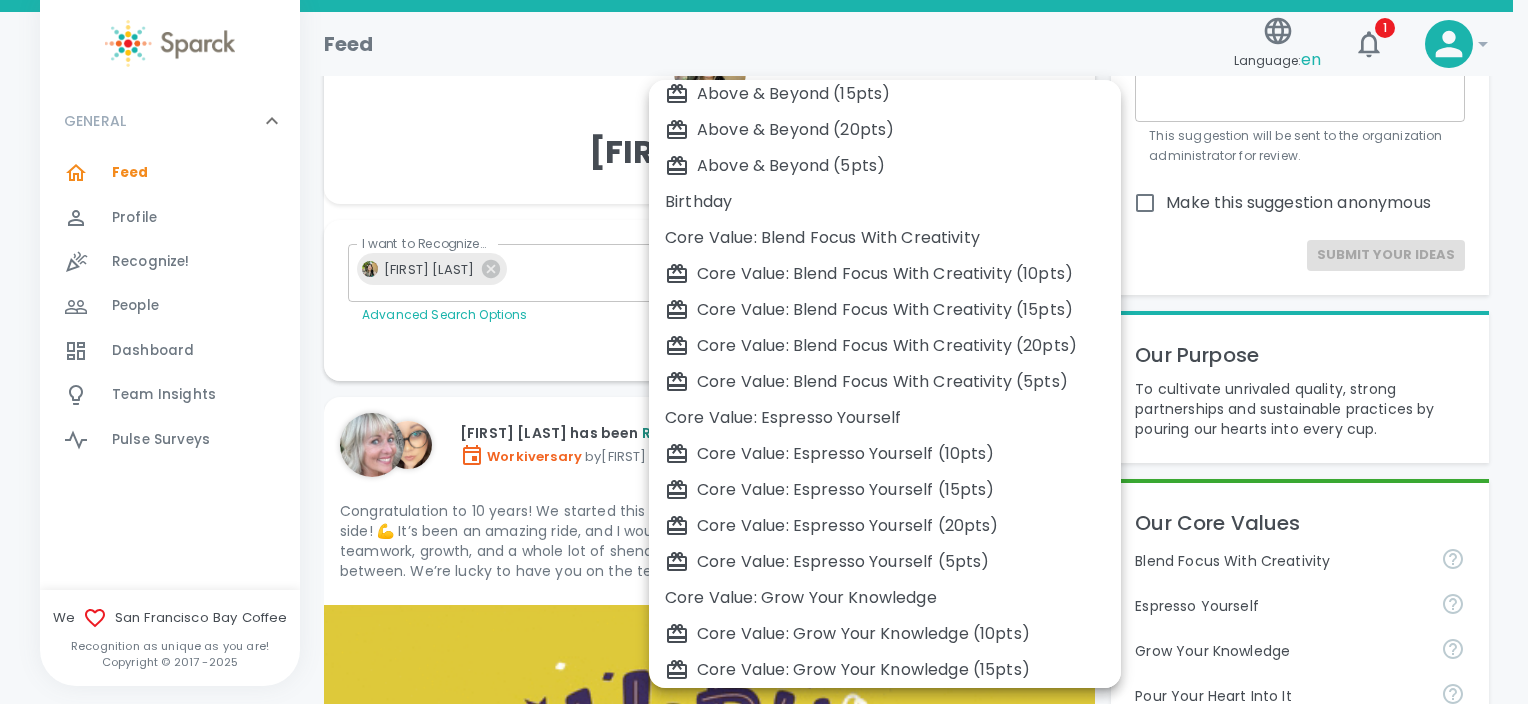 click at bounding box center (764, 352) 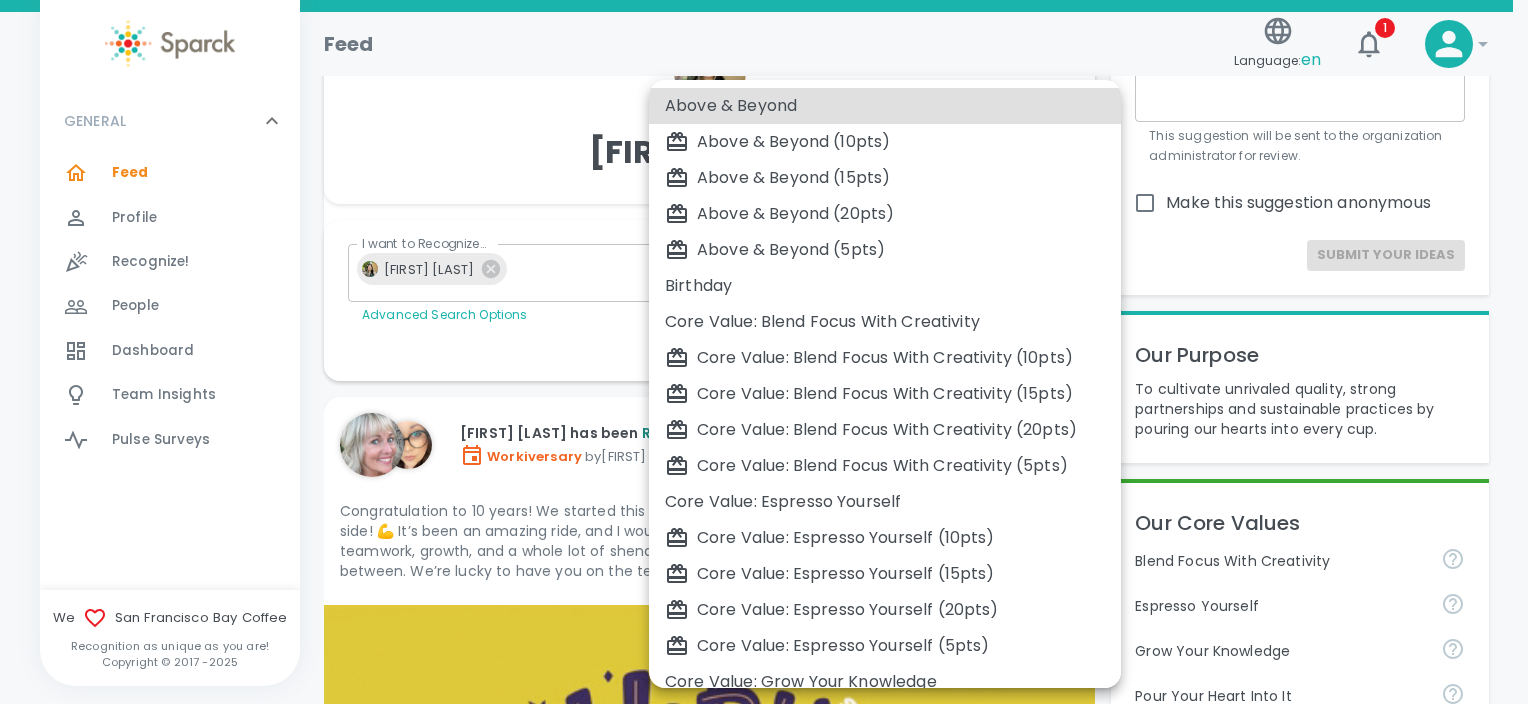 type 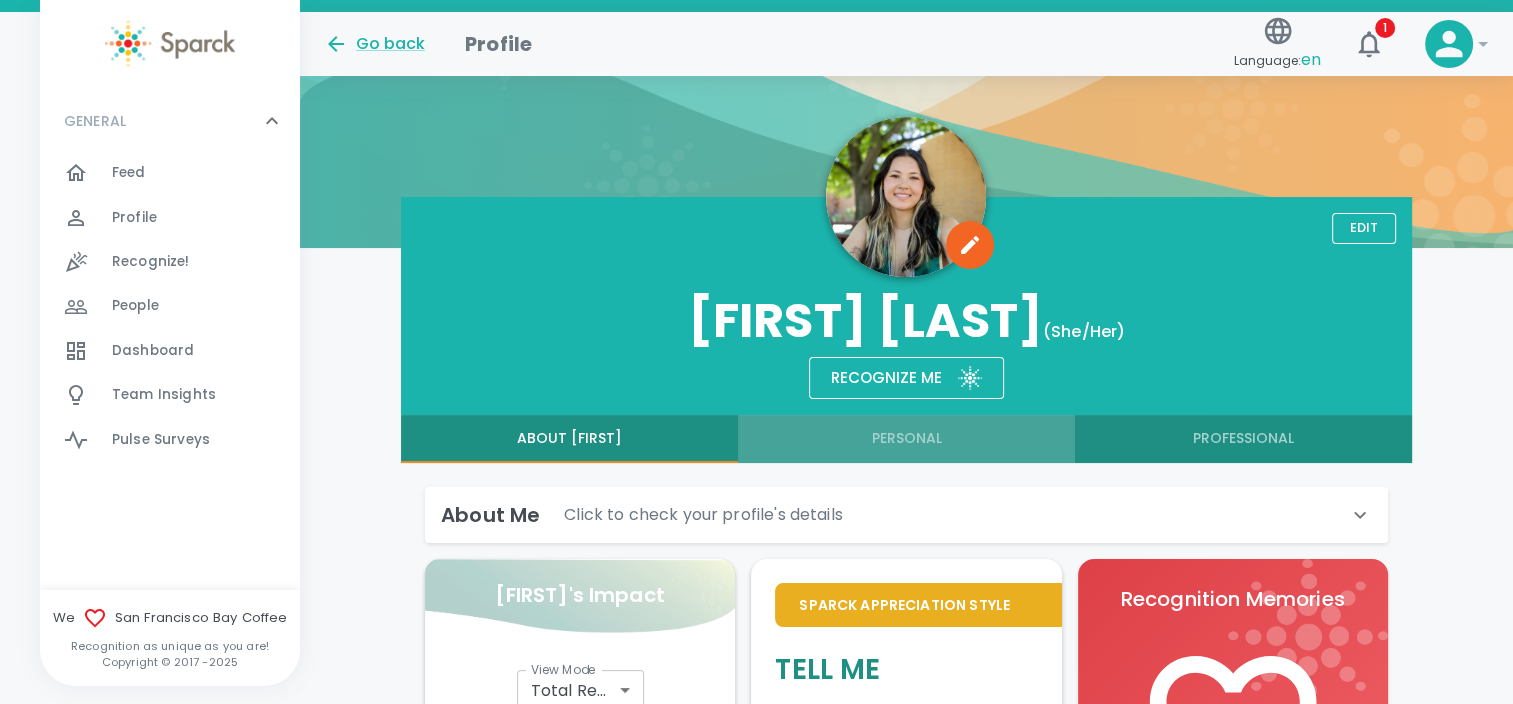 click on "Personal" at bounding box center [906, 439] 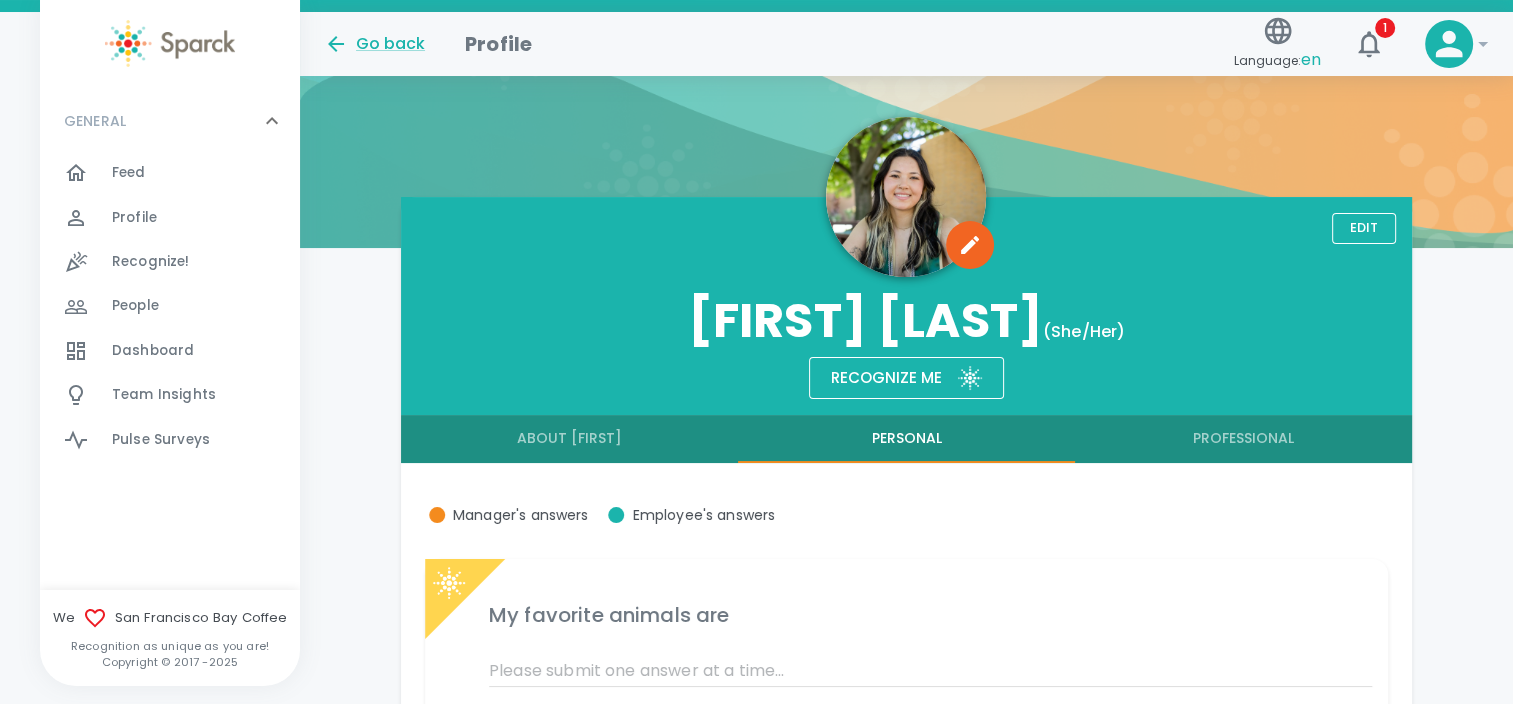 click on "Edit  [FIRST] [LAST]  (She/Her) Recognize me About [FIRST] Personal Professional   Manager's answers   Employee's answers My favorite animals are dragon 3/2025 crow 3/2025 goose 3/2025 duck 3/2025 cat 3/2025 My favorite desserts are brownies 3/2025 cinnamon roll 3/2025 coffee cake 3/2025 almond pastries 3/2025 bundt cake 3/2025 creme brulee 3/2025 My favorite movies are Fantastic Mr Fox 3/2025 Corpse Bride 3/2025 Phantom of the Opera 3/2025 Ratatouille 3/2025 Howl's Moving Castle 3/2025 My favorite San Francisco Bay coffees are Decaf Hurricane Espresso 3/2025 Hurricane Espresso 3/2025" at bounding box center (906, 876) 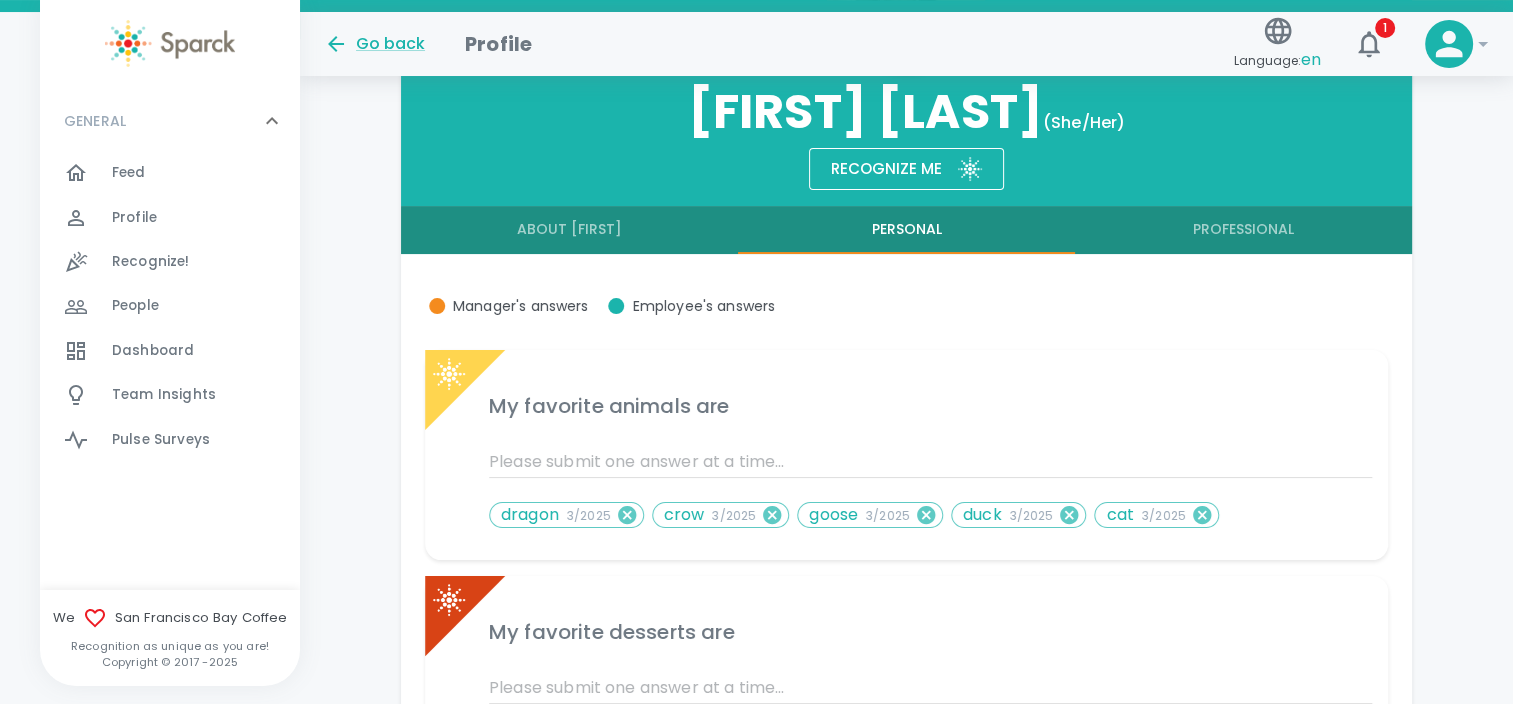 scroll, scrollTop: 356, scrollLeft: 0, axis: vertical 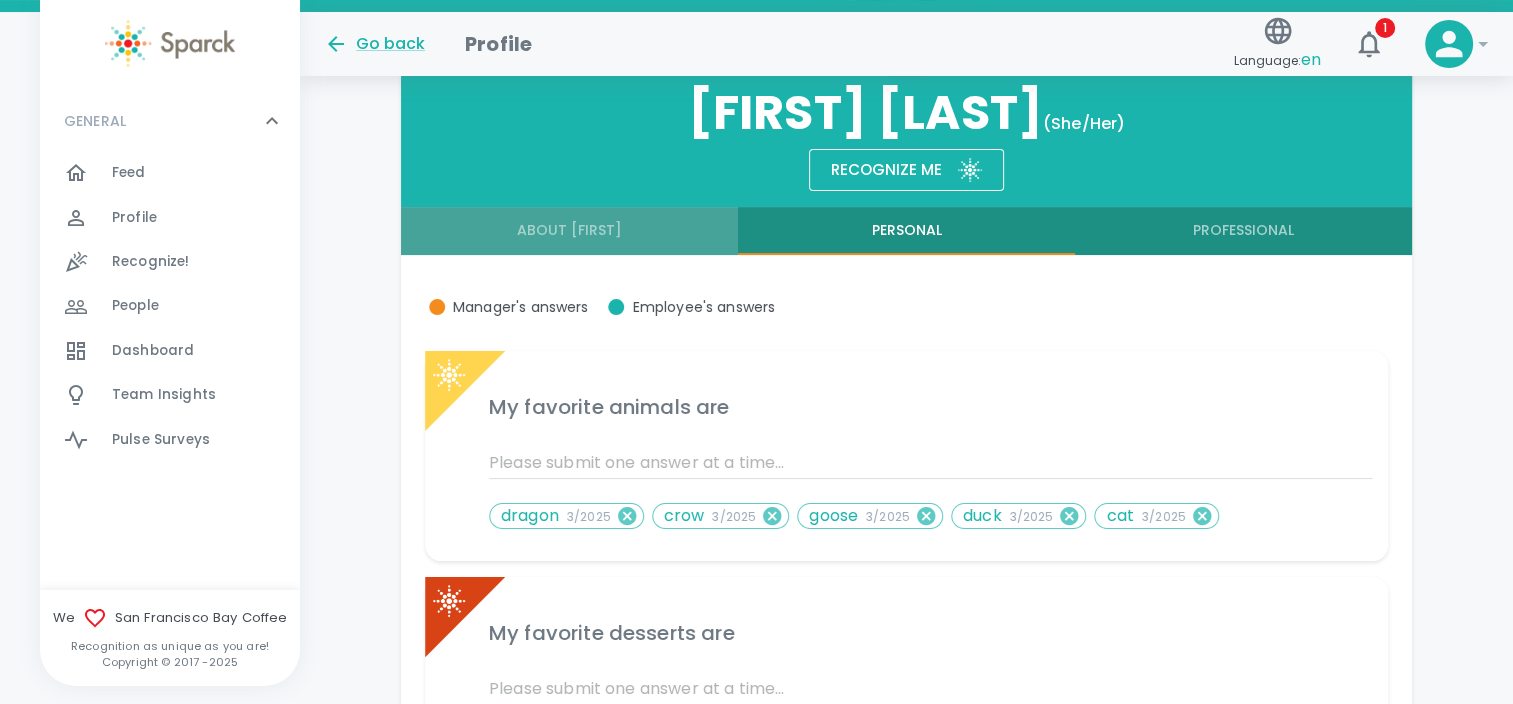 click on "About [FIRST]" at bounding box center [569, 231] 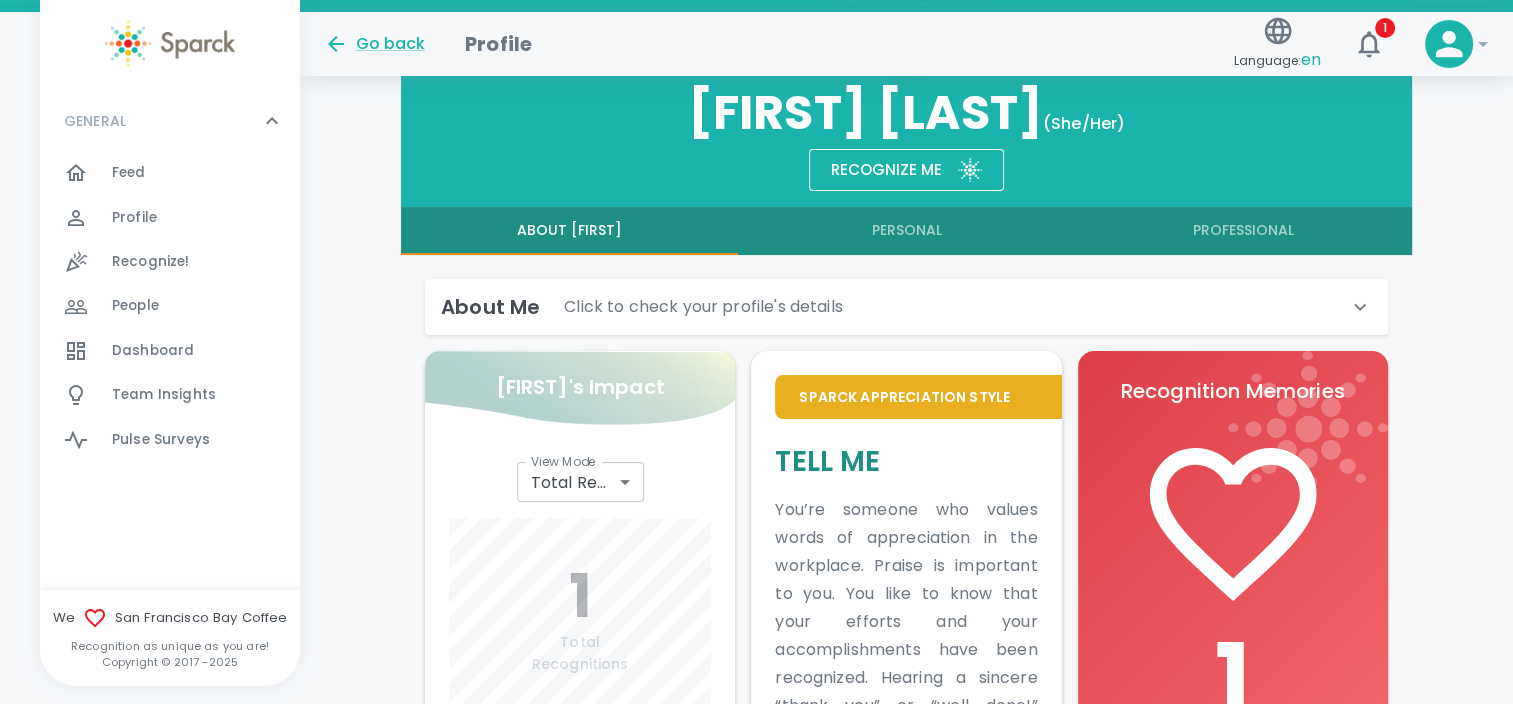 type 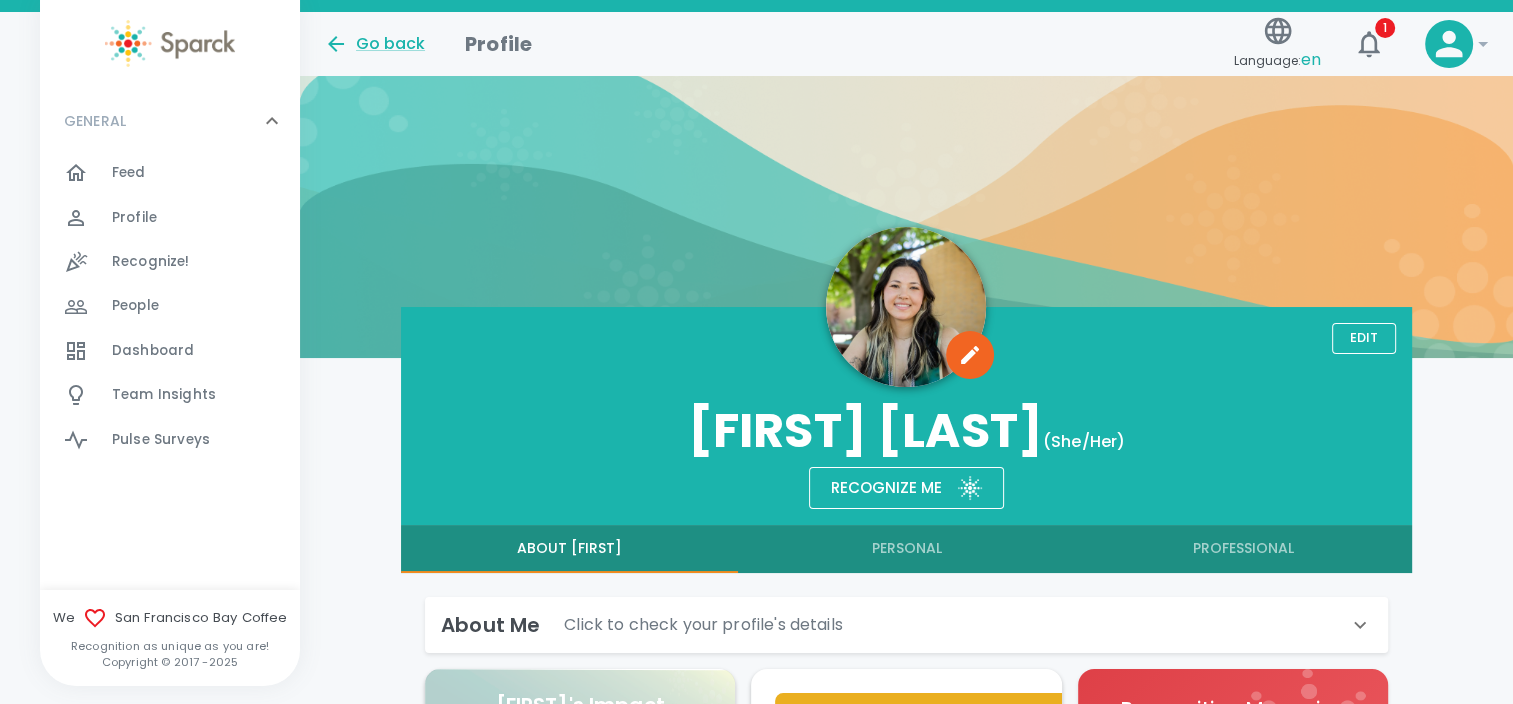 scroll, scrollTop: 0, scrollLeft: 0, axis: both 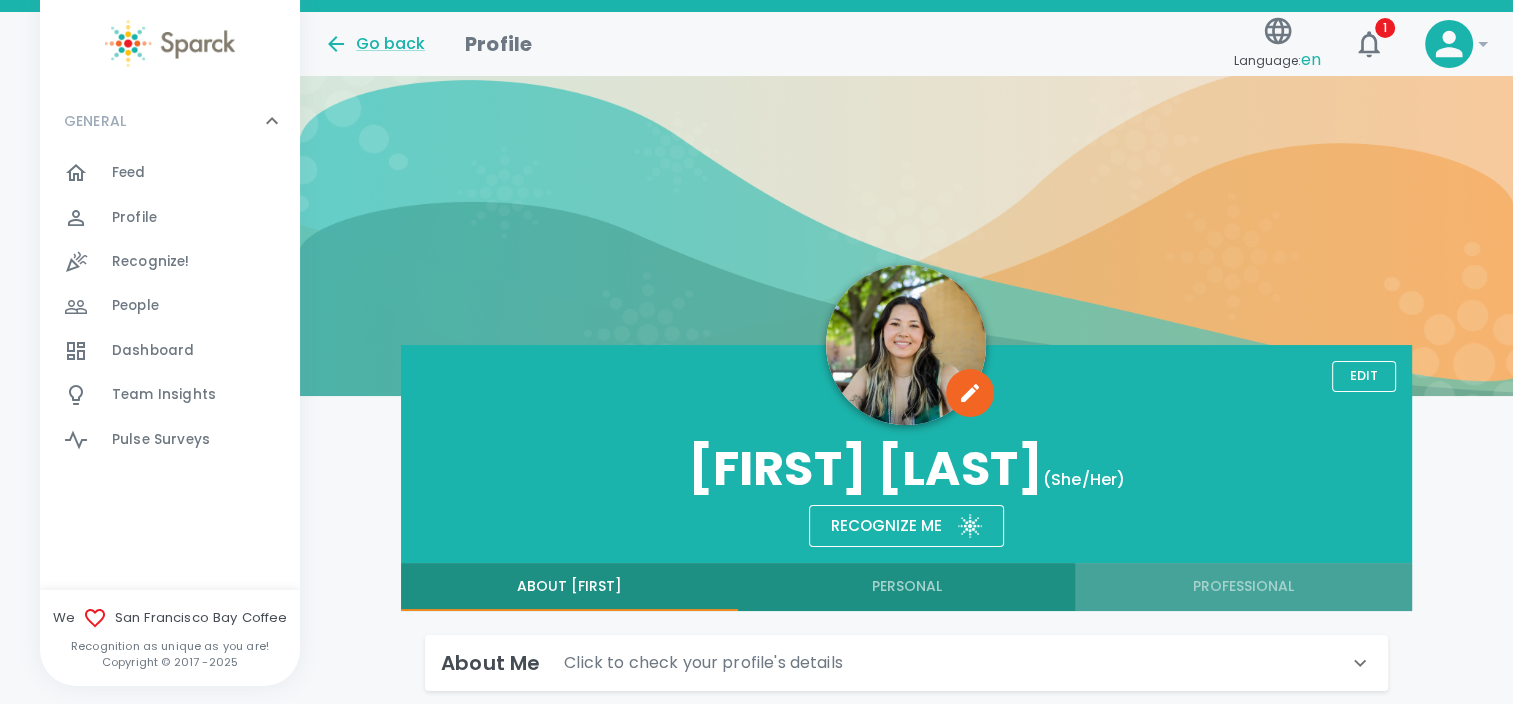 click on "Professional" at bounding box center [1243, 587] 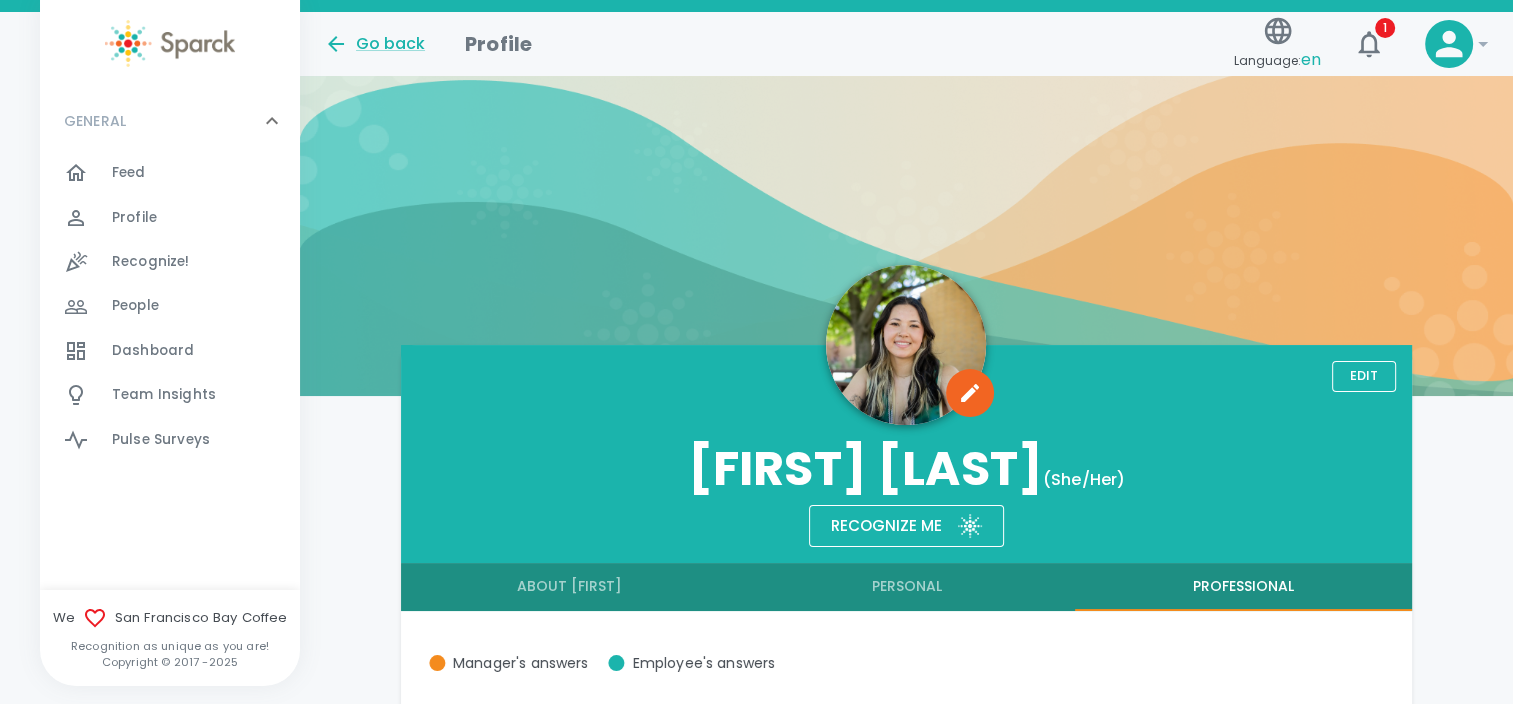 click on "Edit  [FIRST] [LAST]  (She/Her) Recognize me About [FIRST] Personal Professional   Manager's answers   Employee's answers I am great at creating resources 3/2025 digging into questions 3/2025 helping people 3/2025 training others 3/2025 My greatest strengths are The things that excite me most about this organization are" at bounding box center (906, 848) 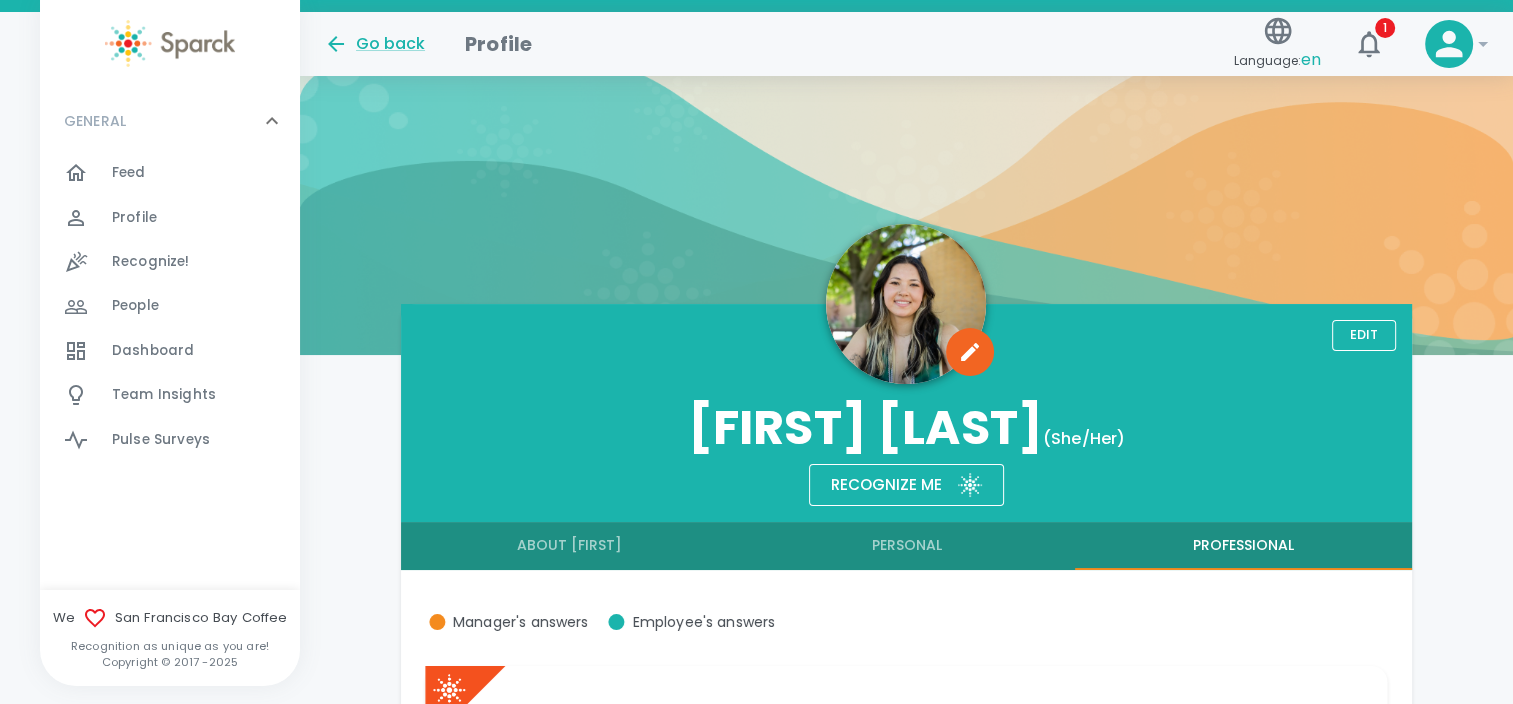 scroll, scrollTop: 0, scrollLeft: 0, axis: both 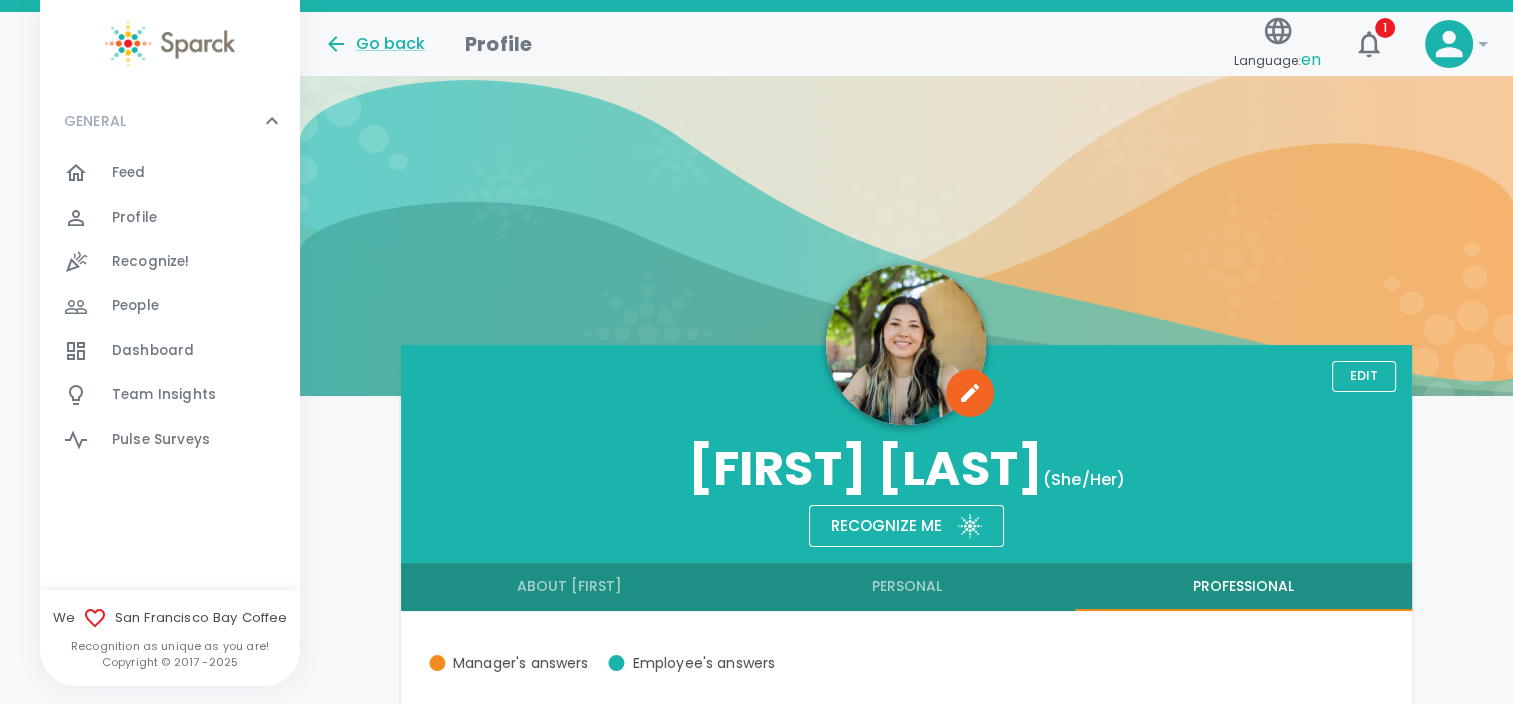 click 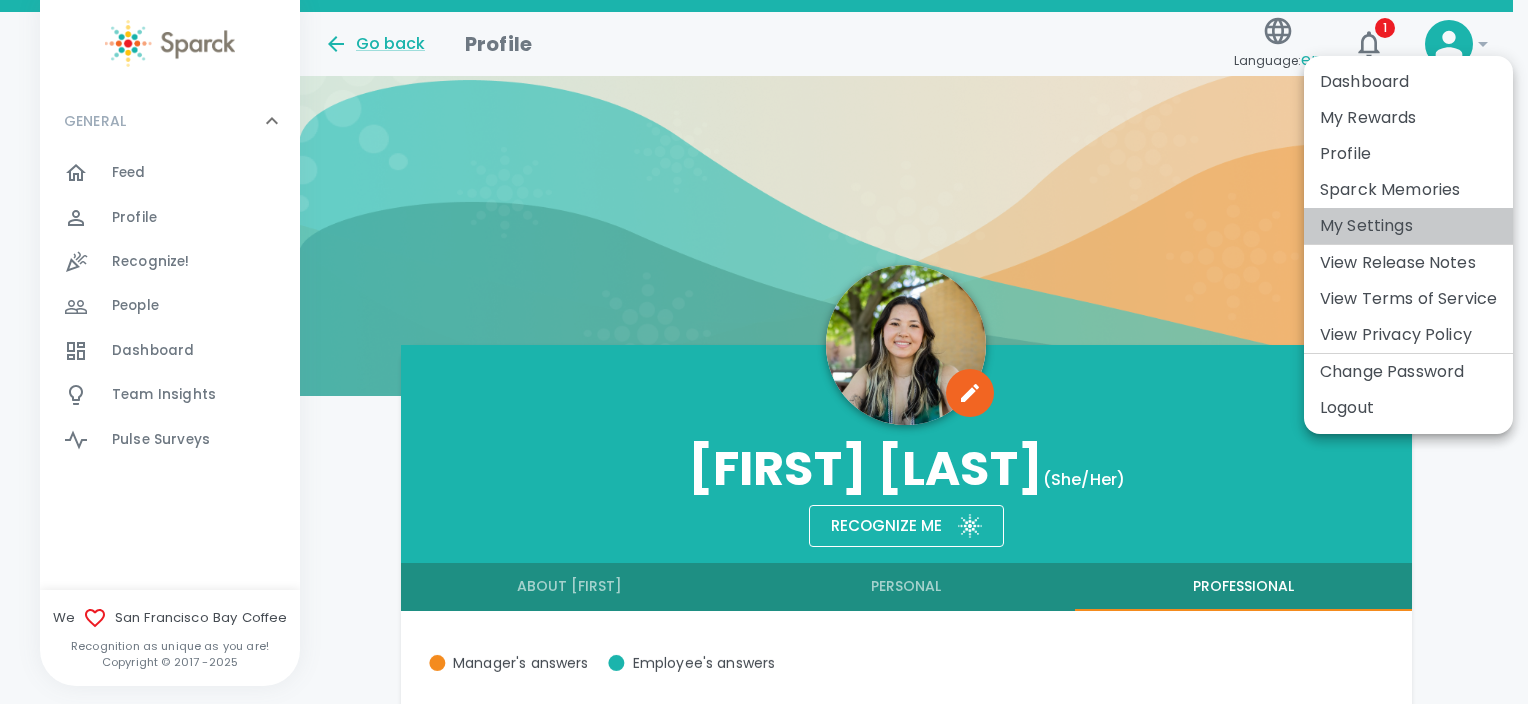click on "My Settings" at bounding box center (1408, 226) 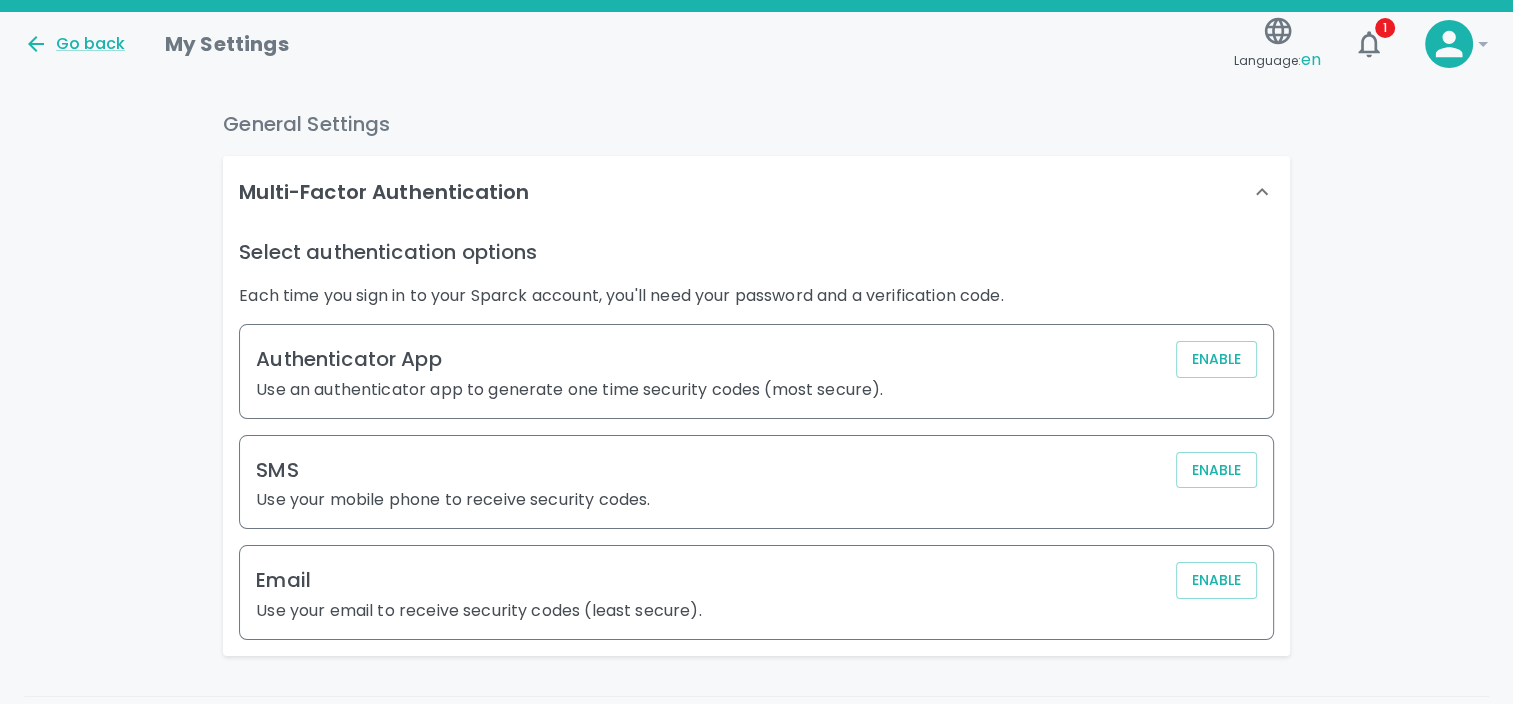 scroll, scrollTop: 0, scrollLeft: 0, axis: both 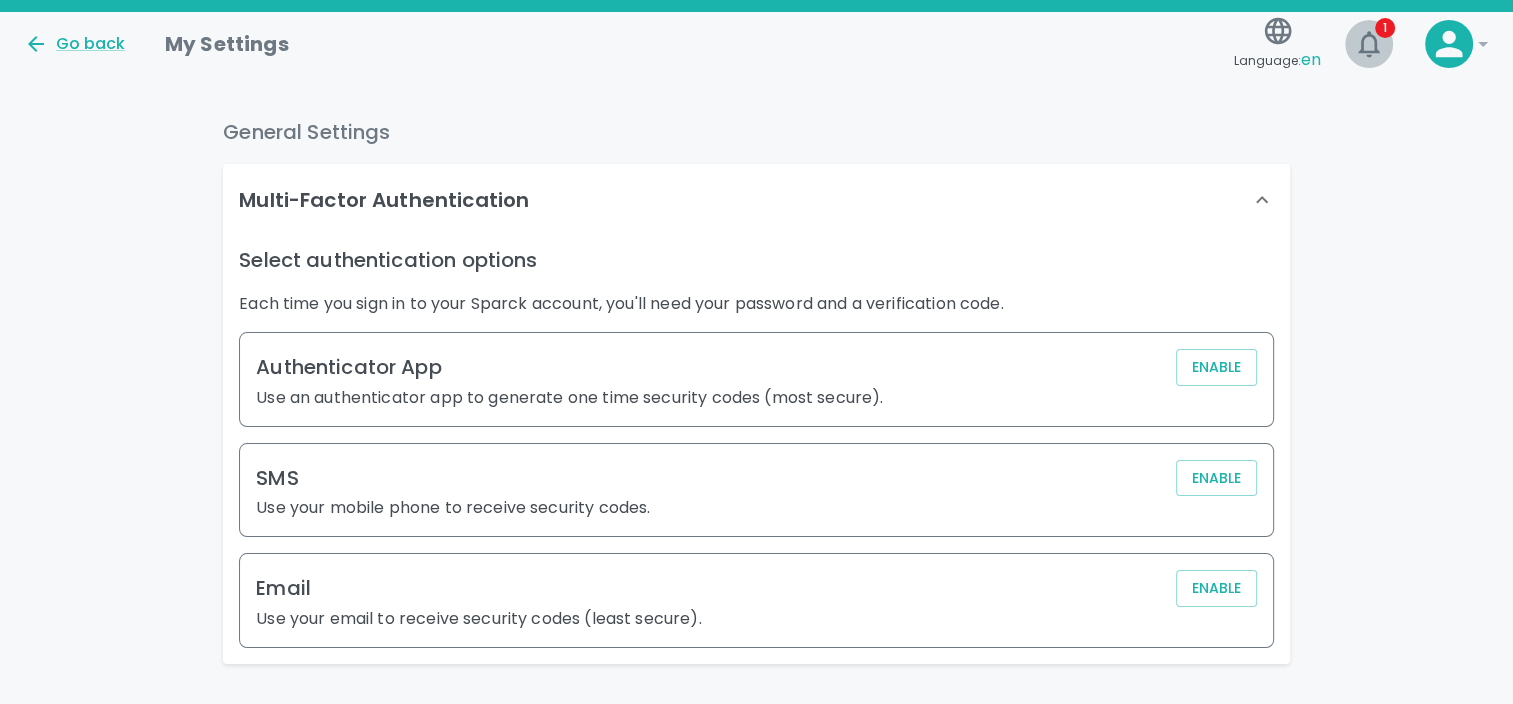 click 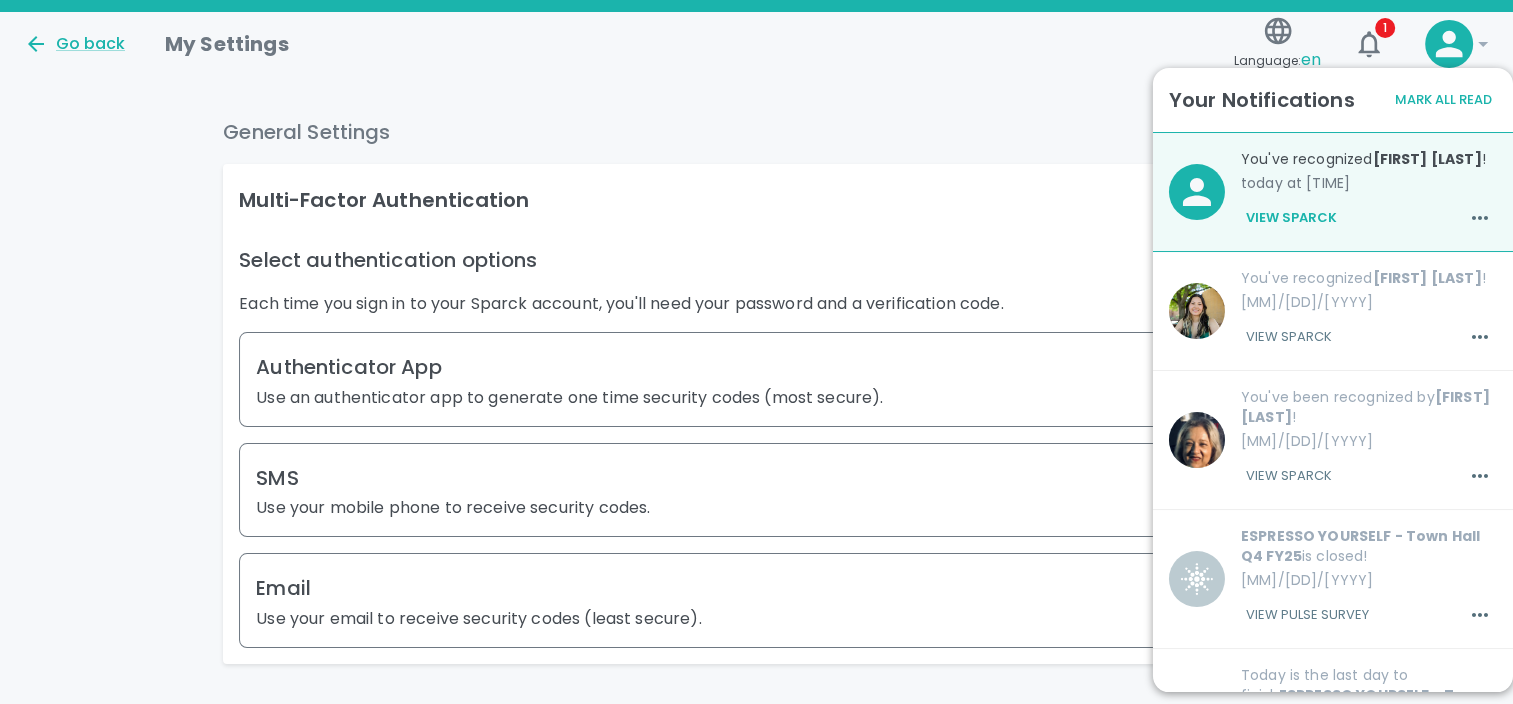 click 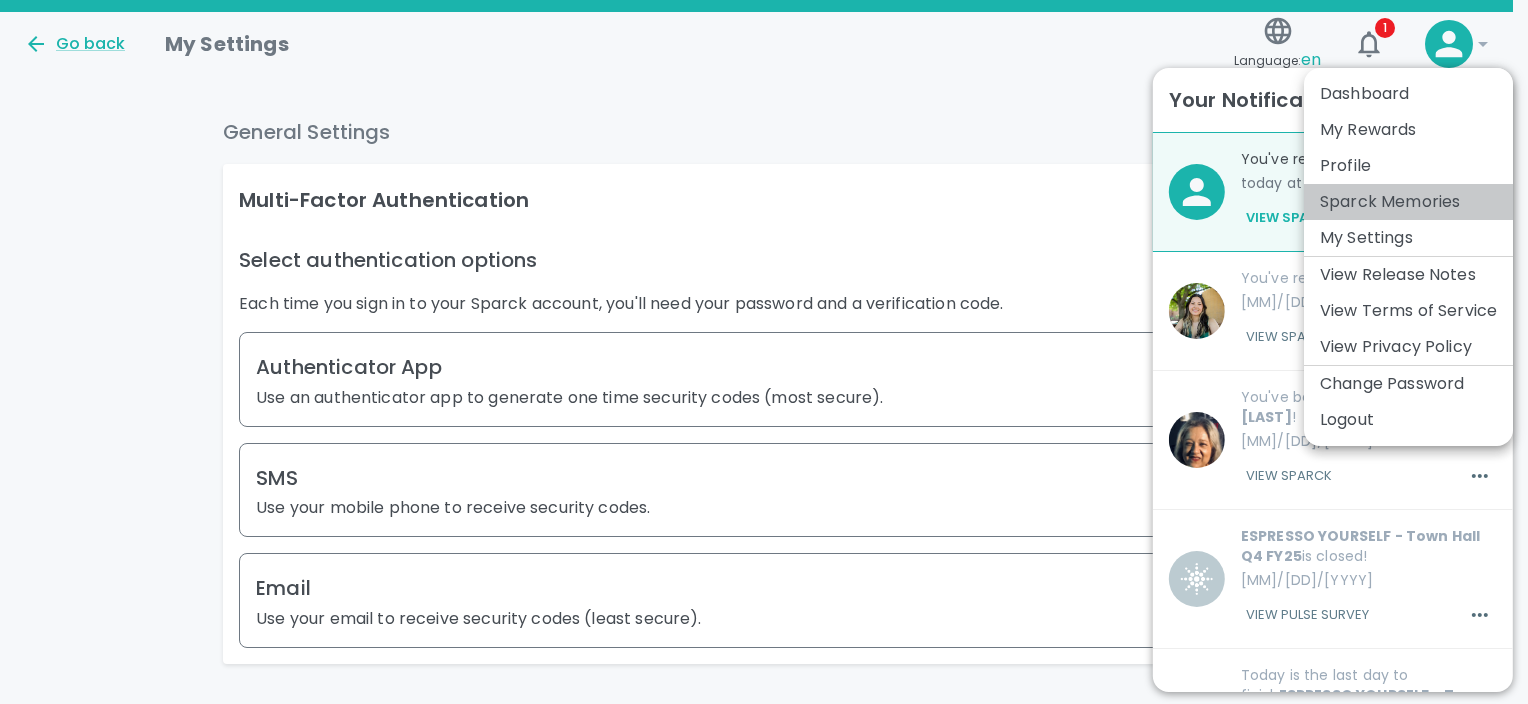 click on "Sparck Memories" at bounding box center (1408, 202) 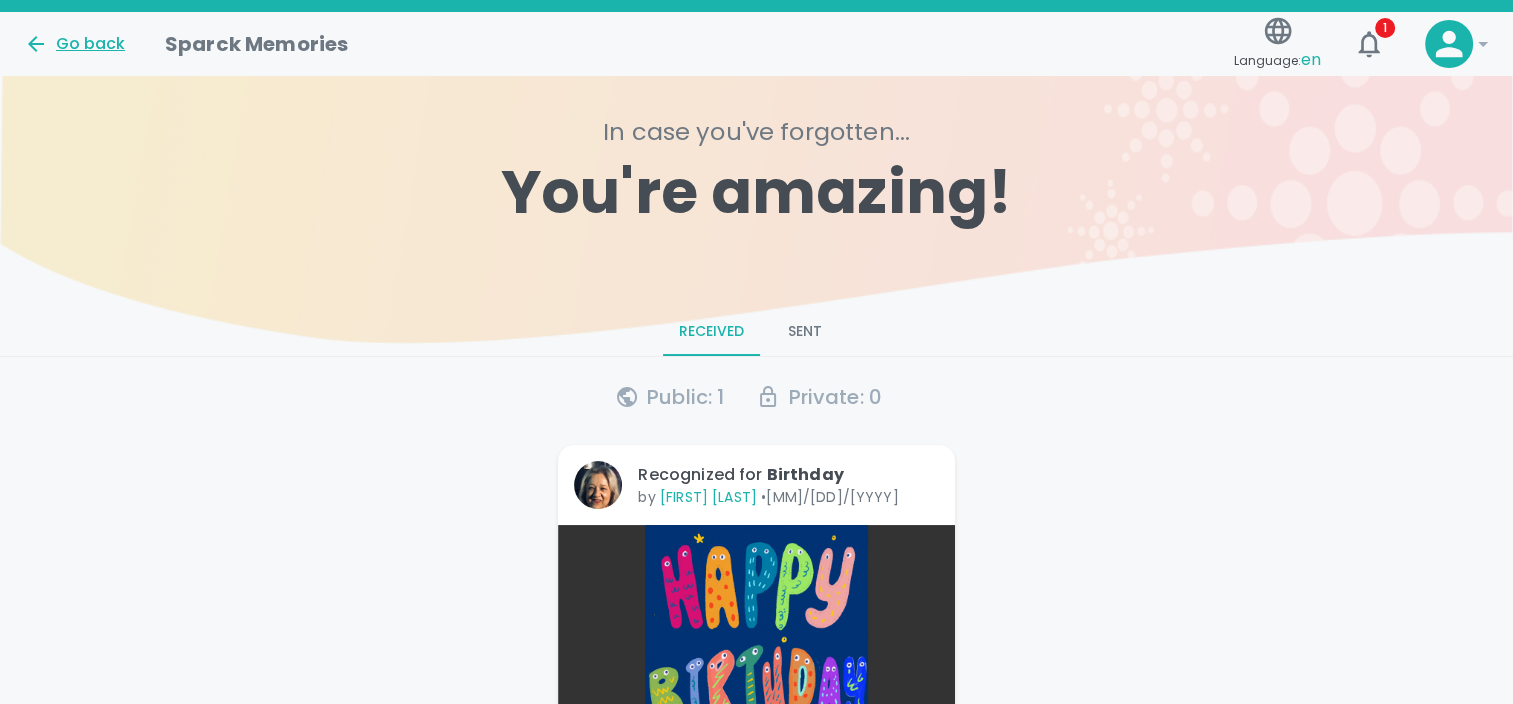click on "Go back" at bounding box center (74, 44) 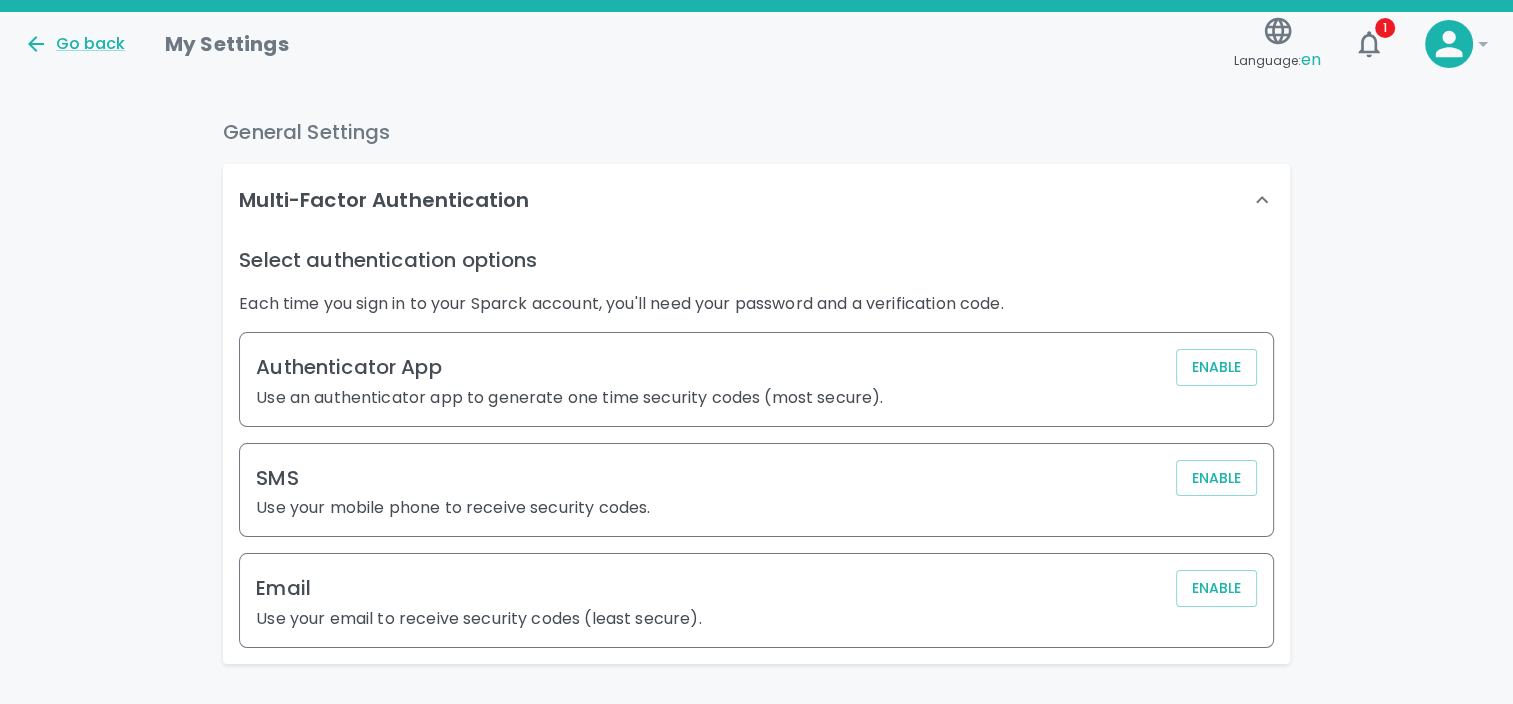 click on "Go back" at bounding box center (74, 44) 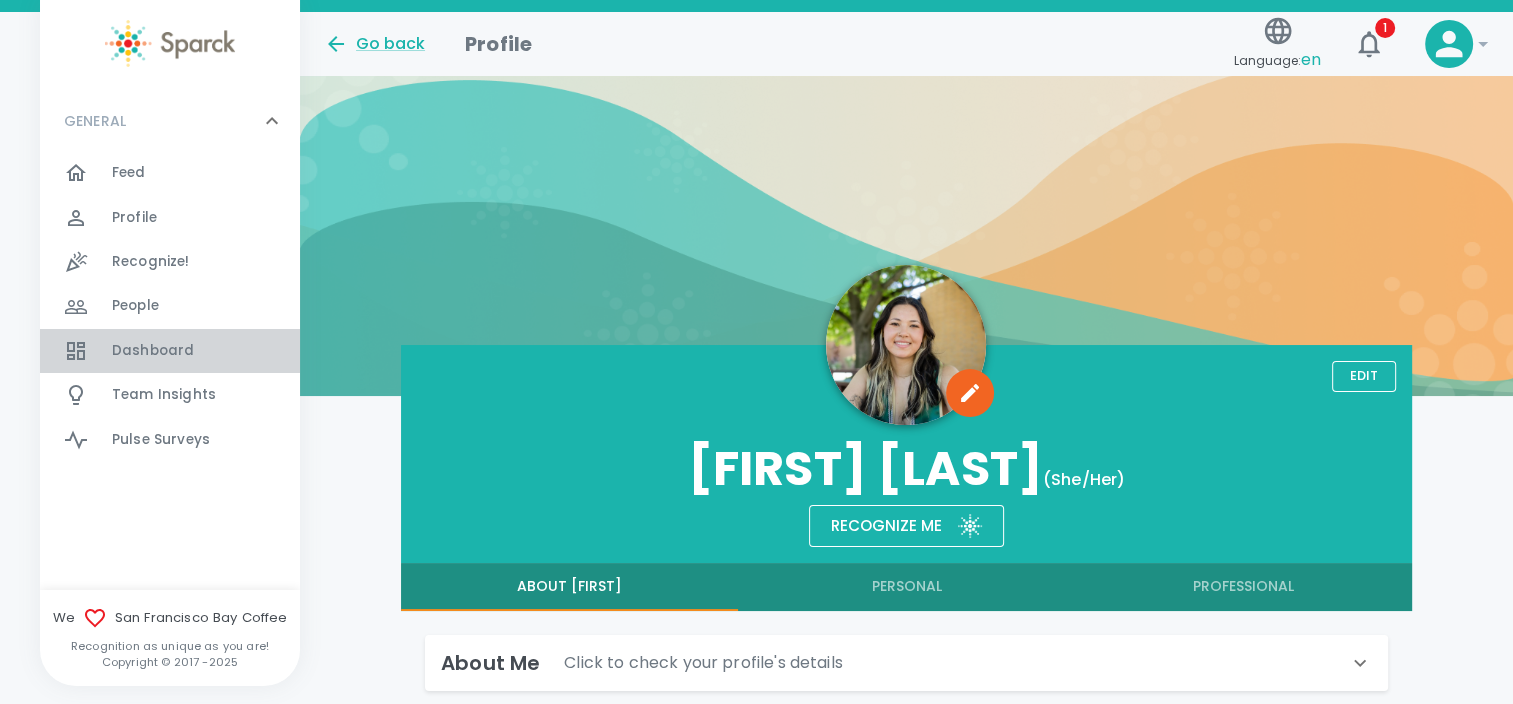 click on "Dashboard" at bounding box center [153, 351] 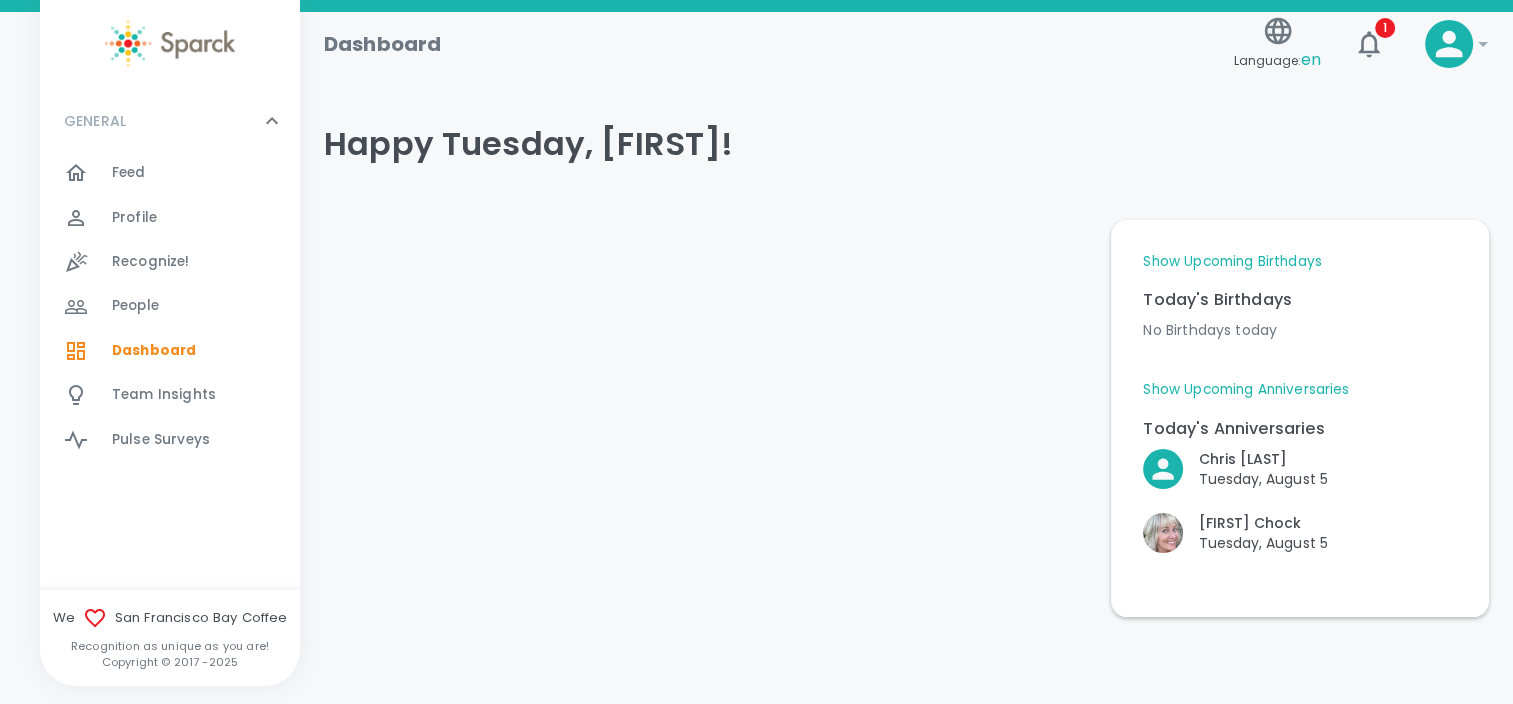 click on "Dashboard" at bounding box center [767, 36] 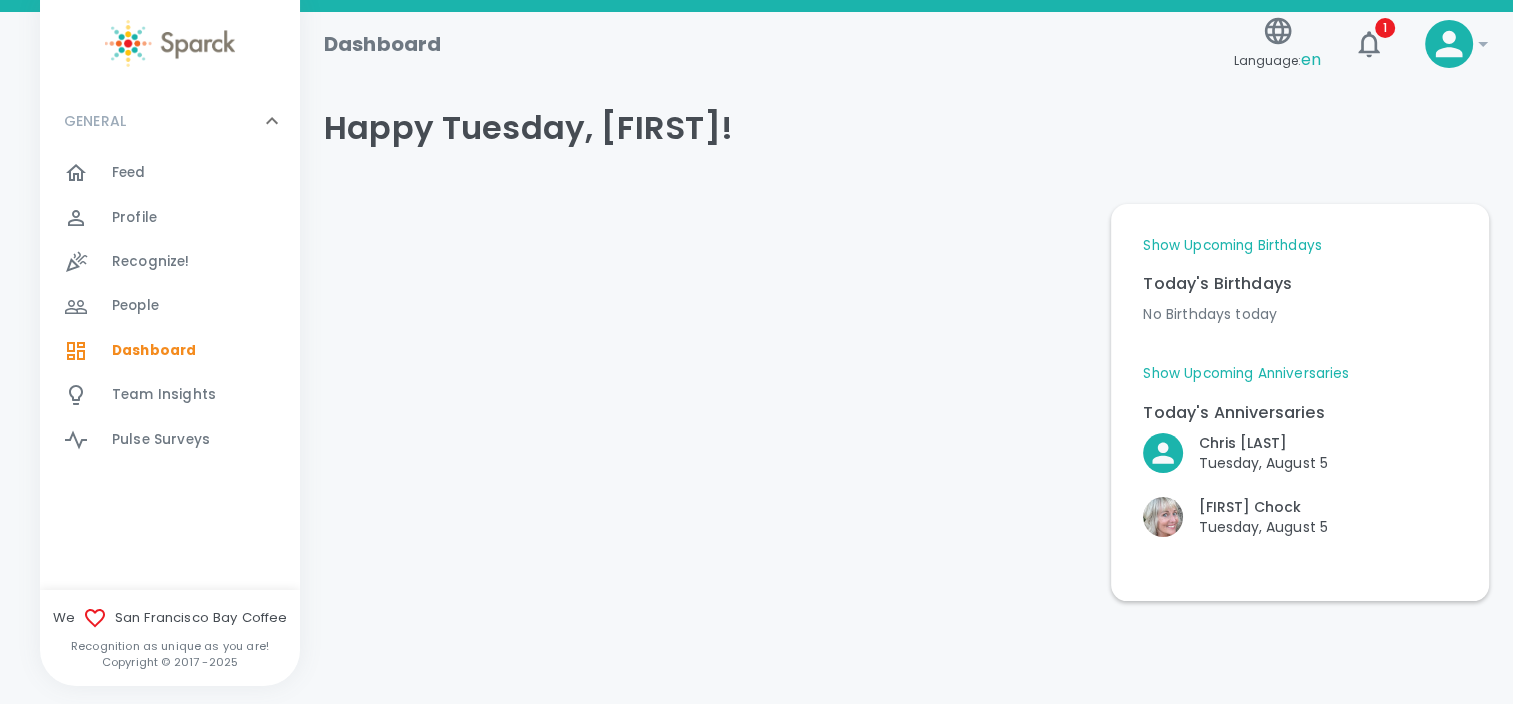 scroll, scrollTop: 0, scrollLeft: 0, axis: both 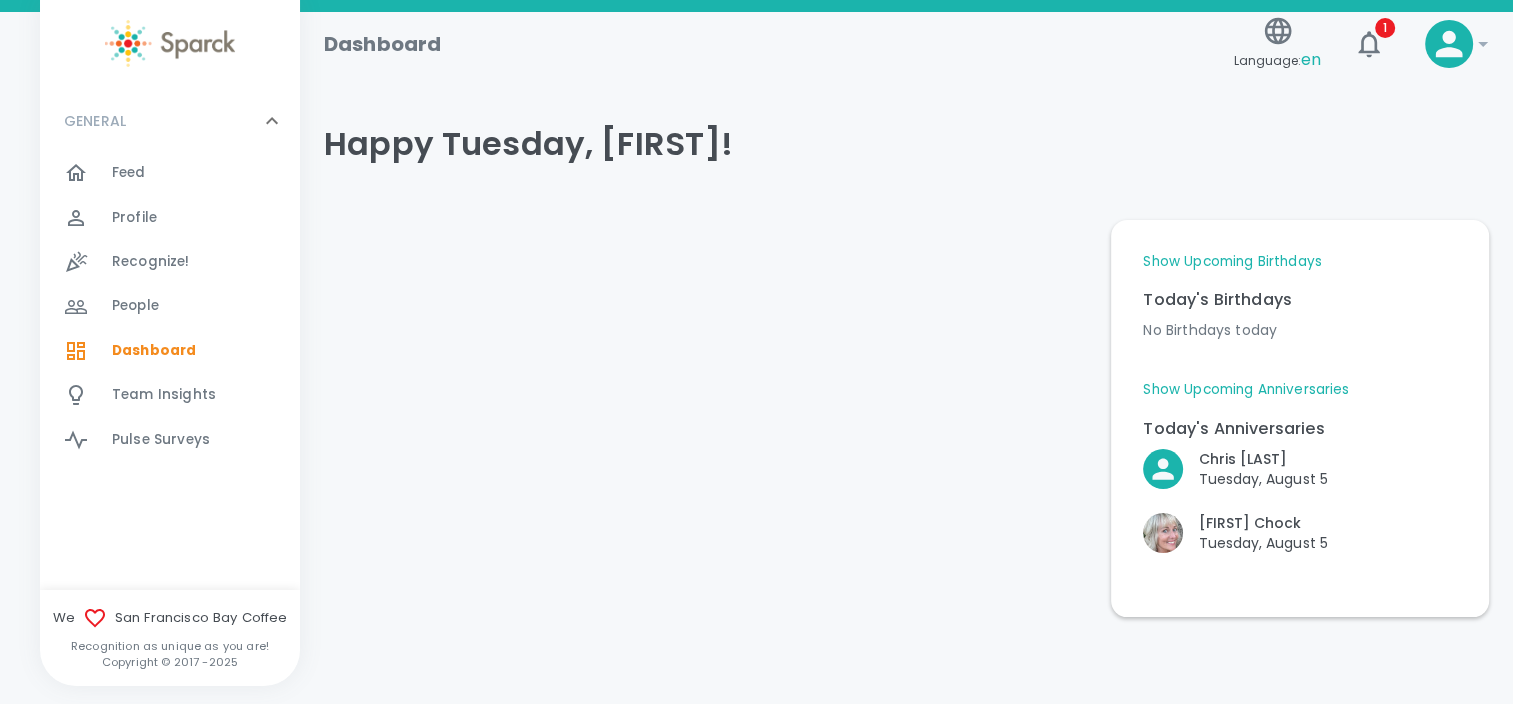 click 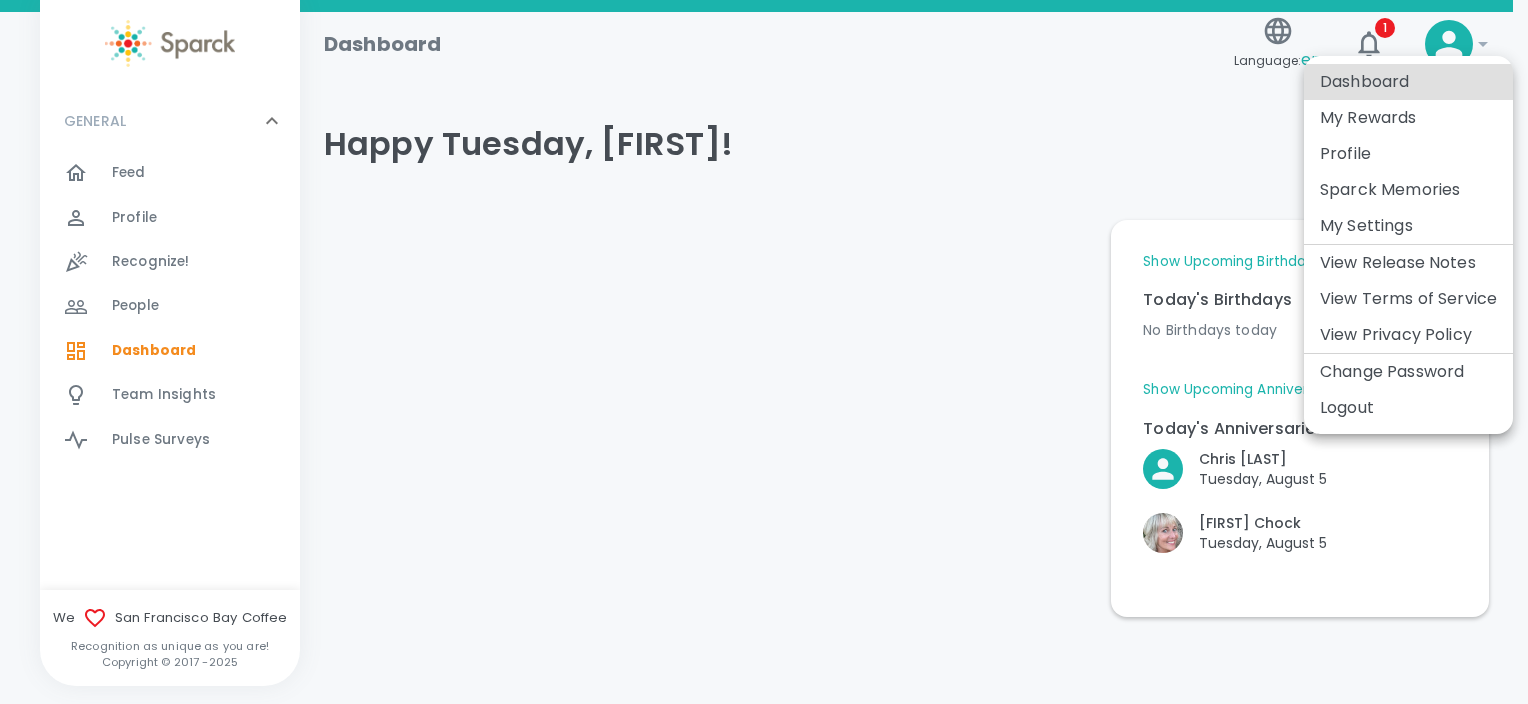 click at bounding box center [764, 352] 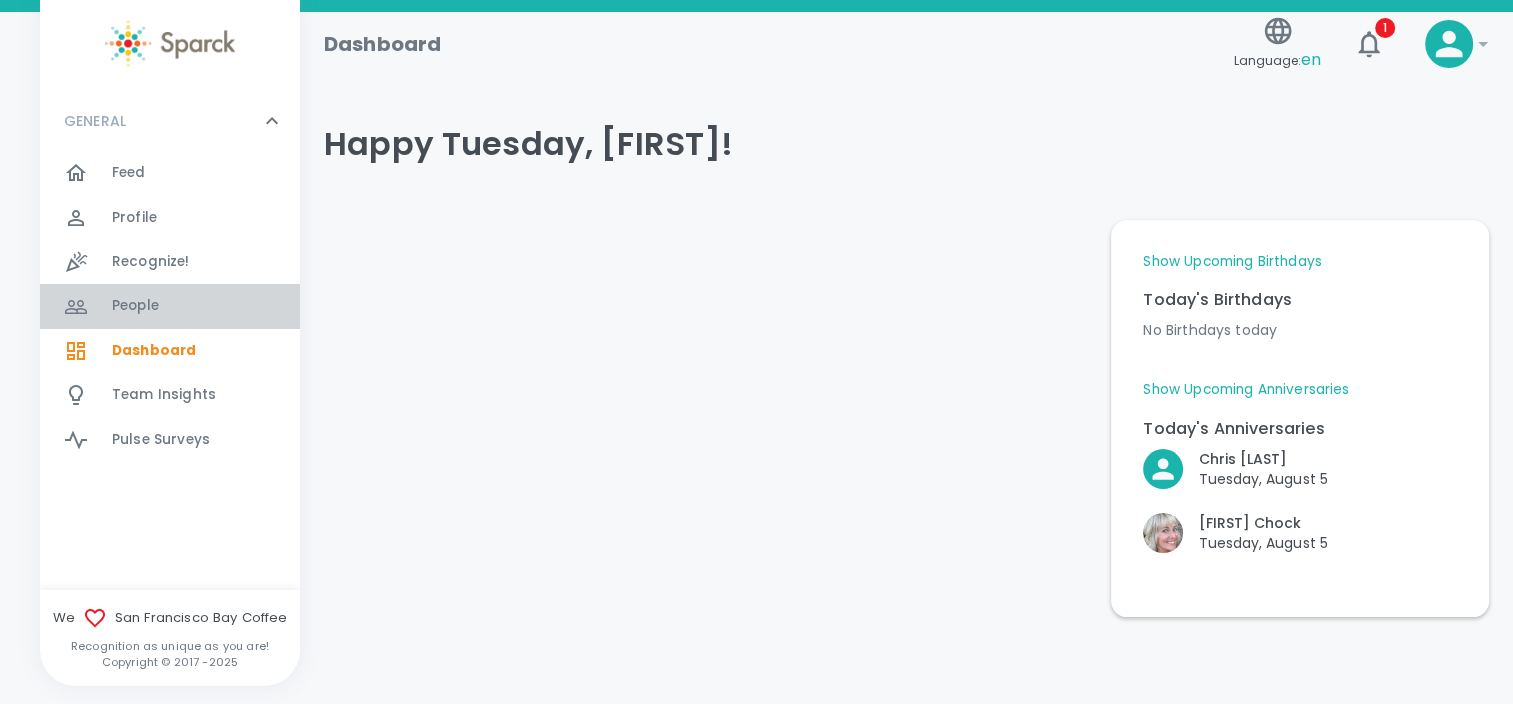 click on "People" at bounding box center [135, 306] 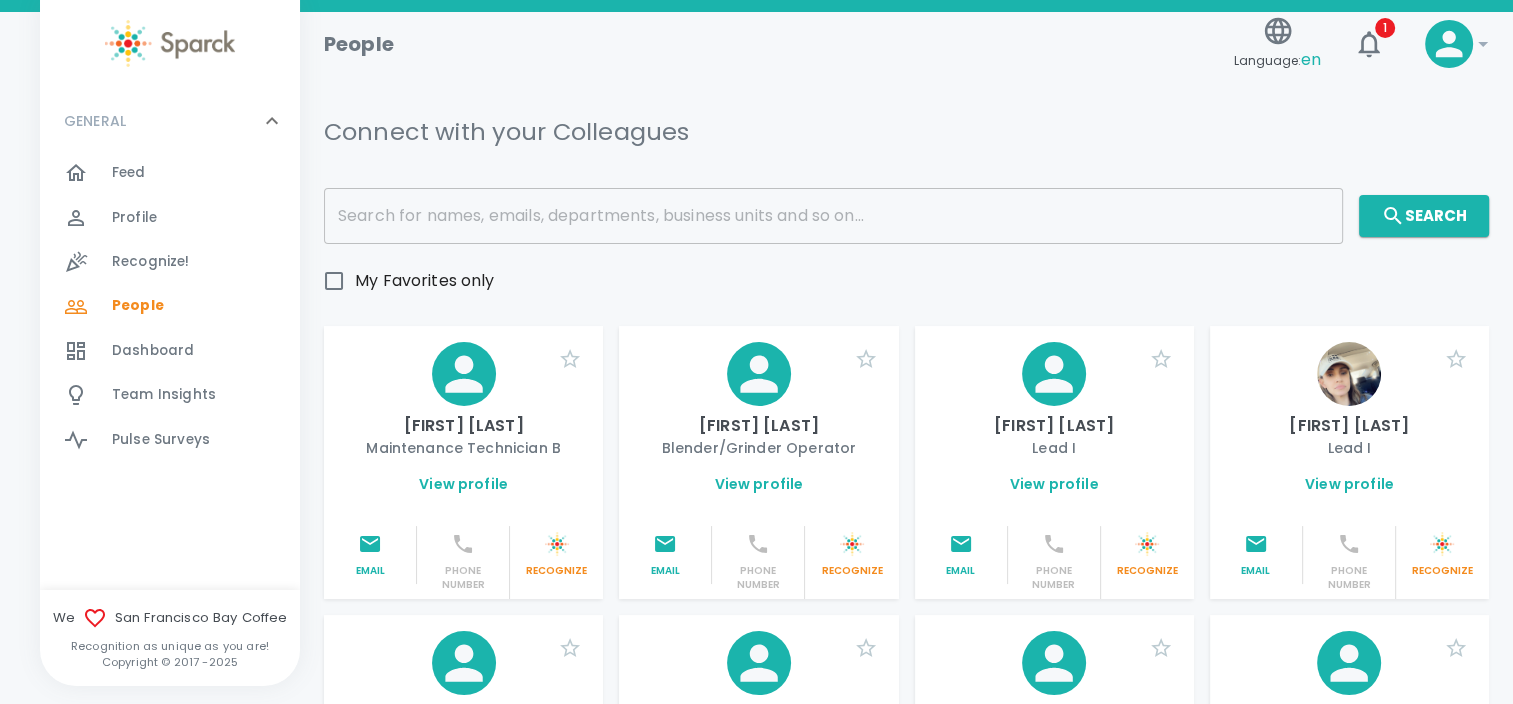 click on "My Favorites only" at bounding box center [425, 281] 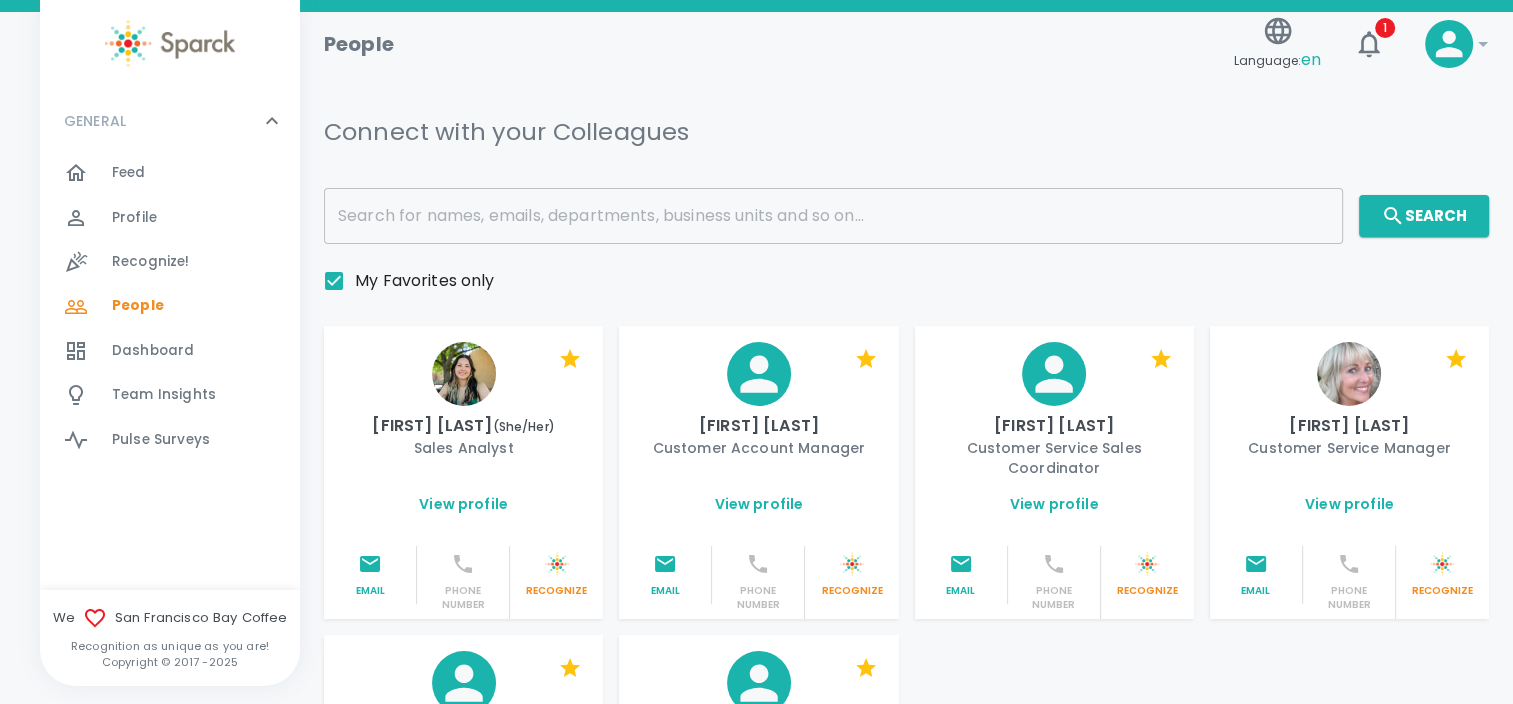 click on "View profile" at bounding box center (463, 504) 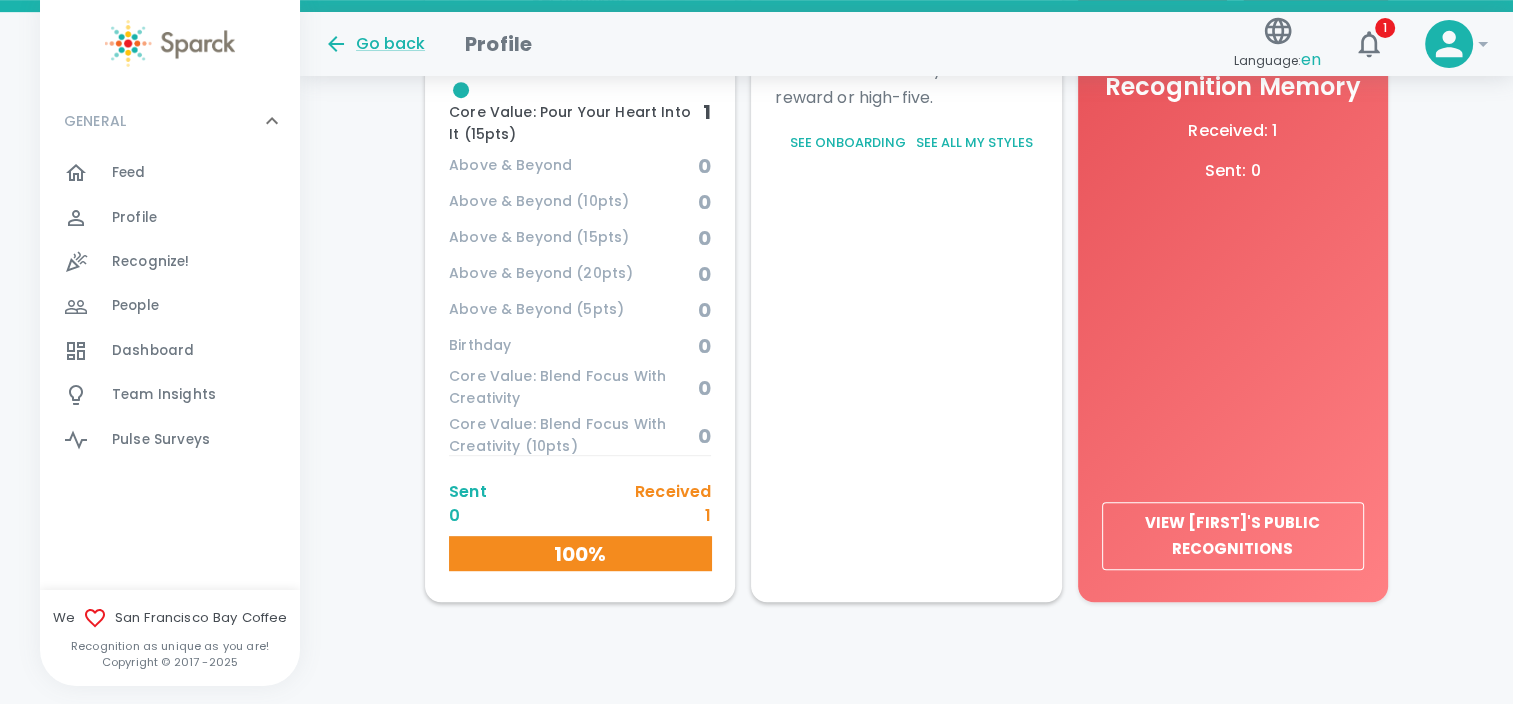 scroll, scrollTop: 980, scrollLeft: 0, axis: vertical 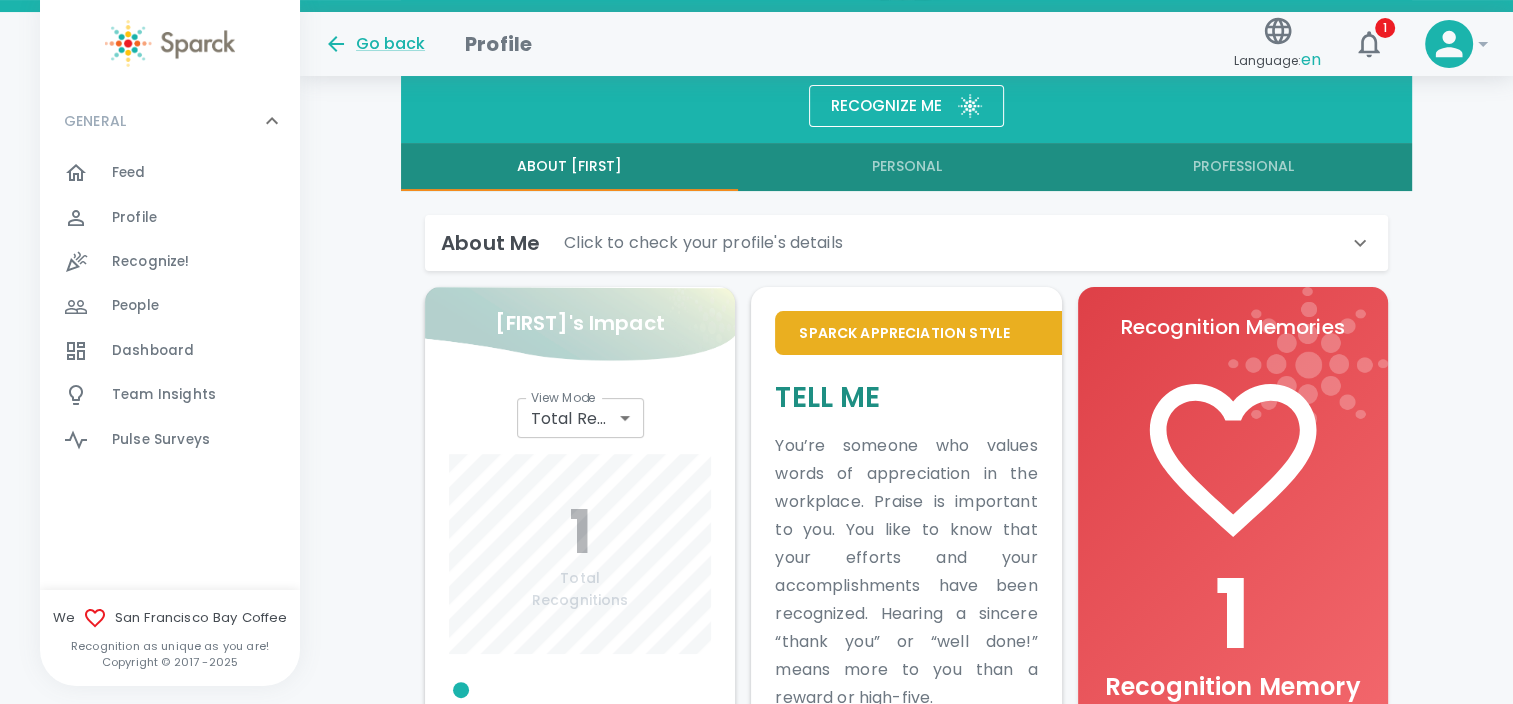 click on "About Me Click to check your profile's details" at bounding box center [894, 243] 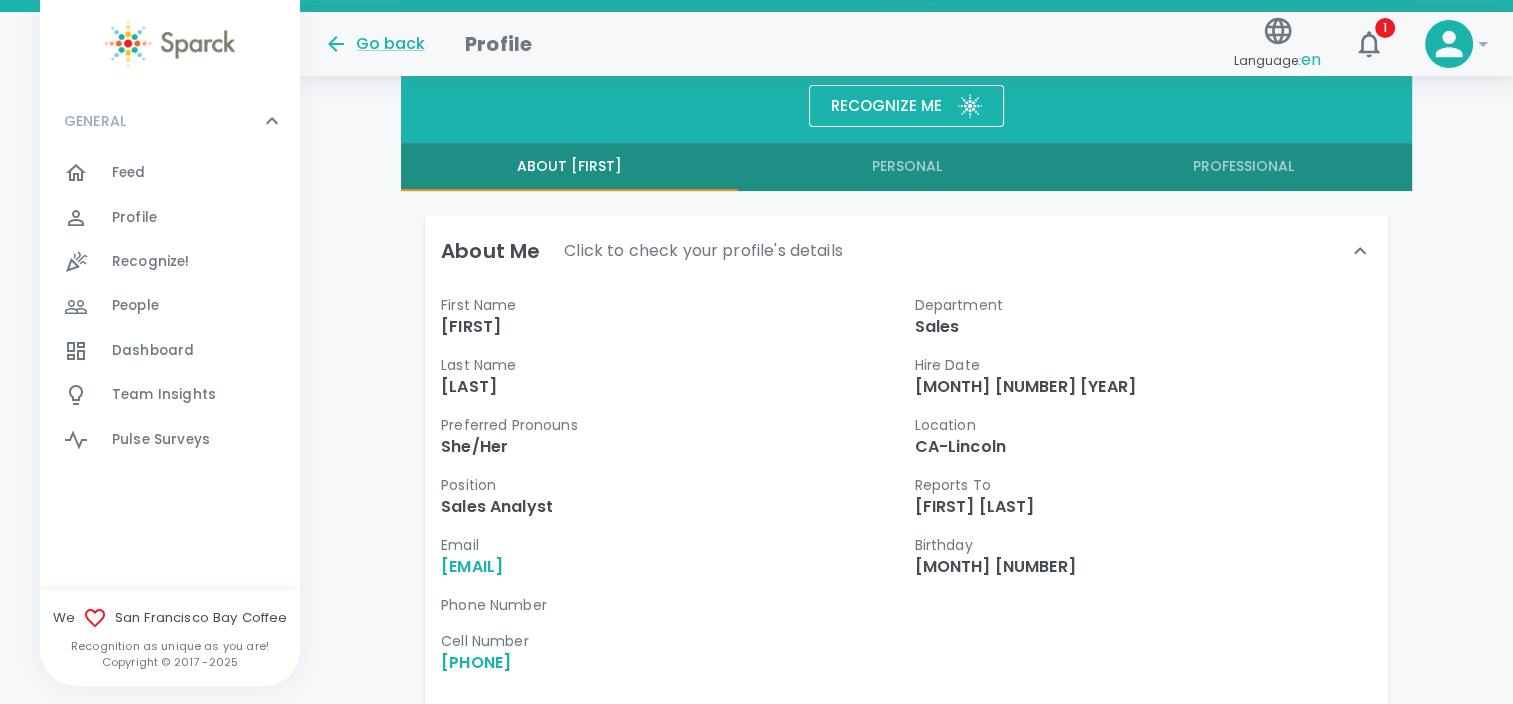click on "Cell Number [PHONE]" at bounding box center [661, 645] 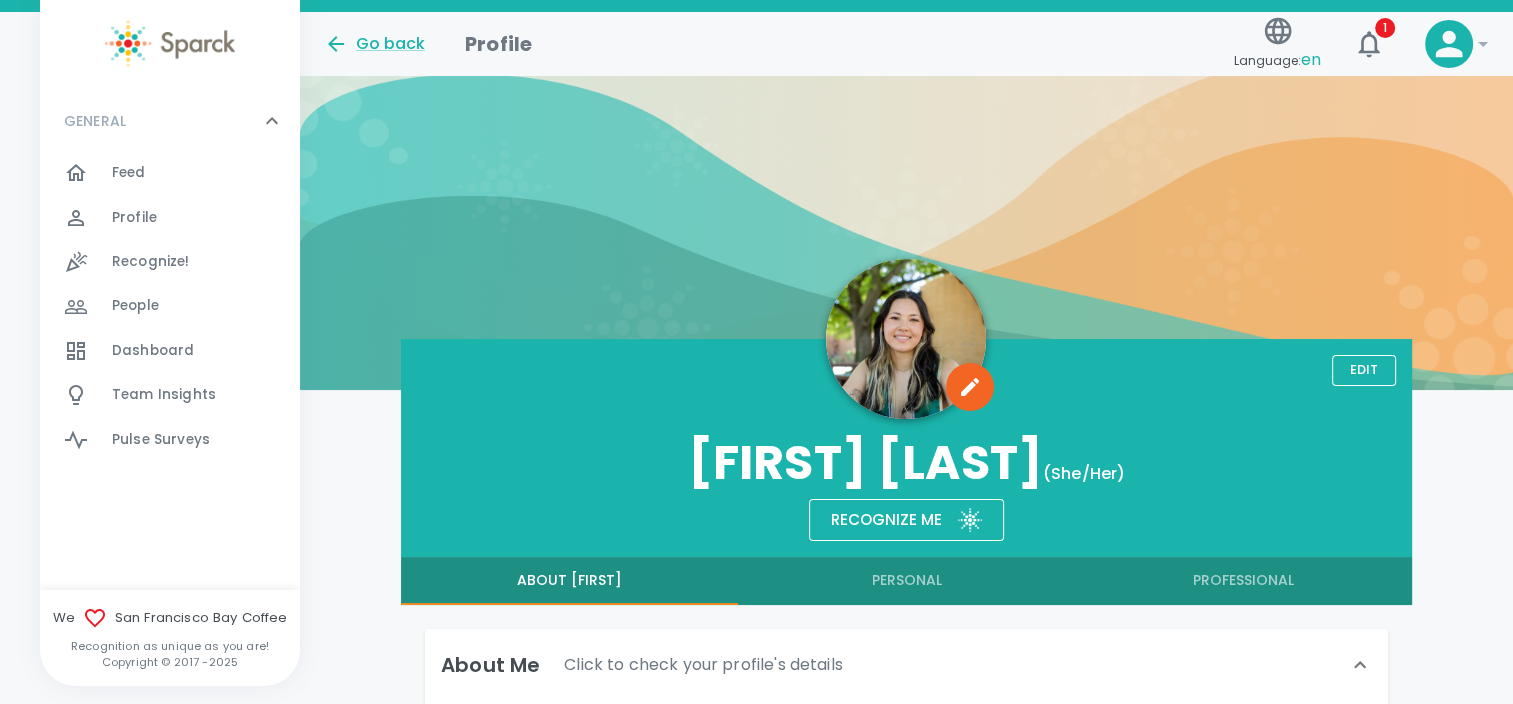 scroll, scrollTop: 0, scrollLeft: 0, axis: both 